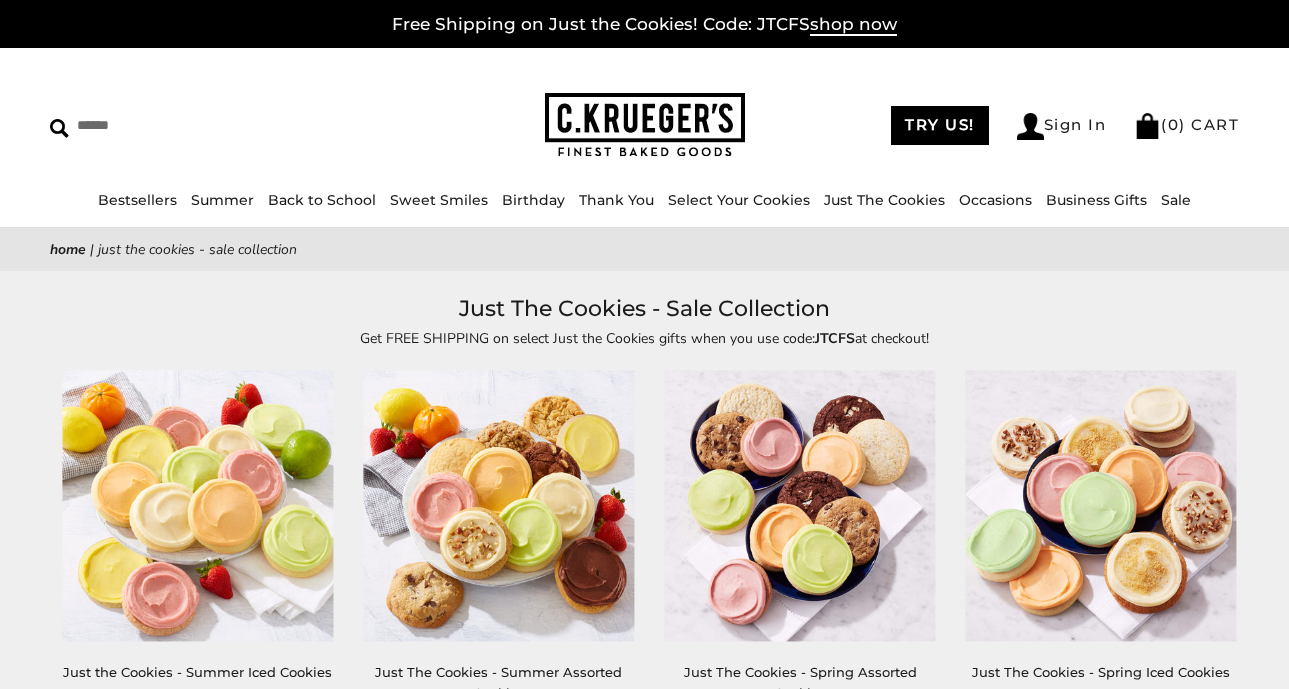 scroll, scrollTop: 0, scrollLeft: 0, axis: both 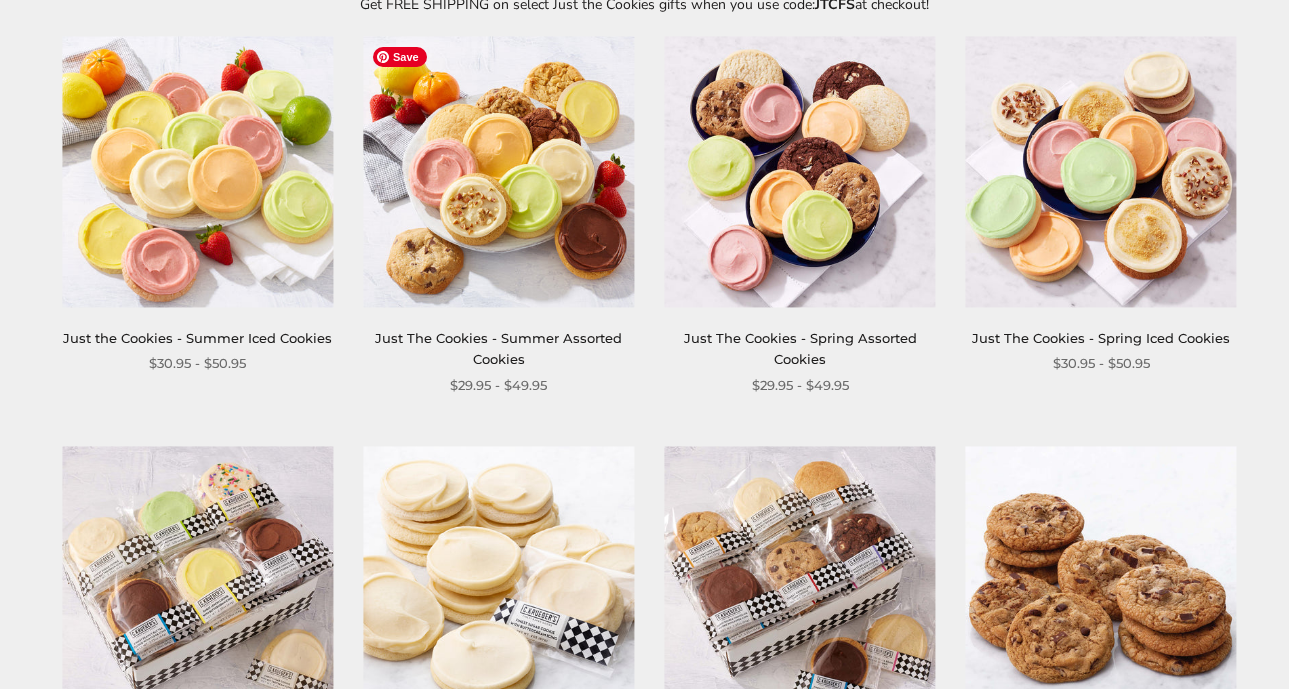 click at bounding box center (498, 172) 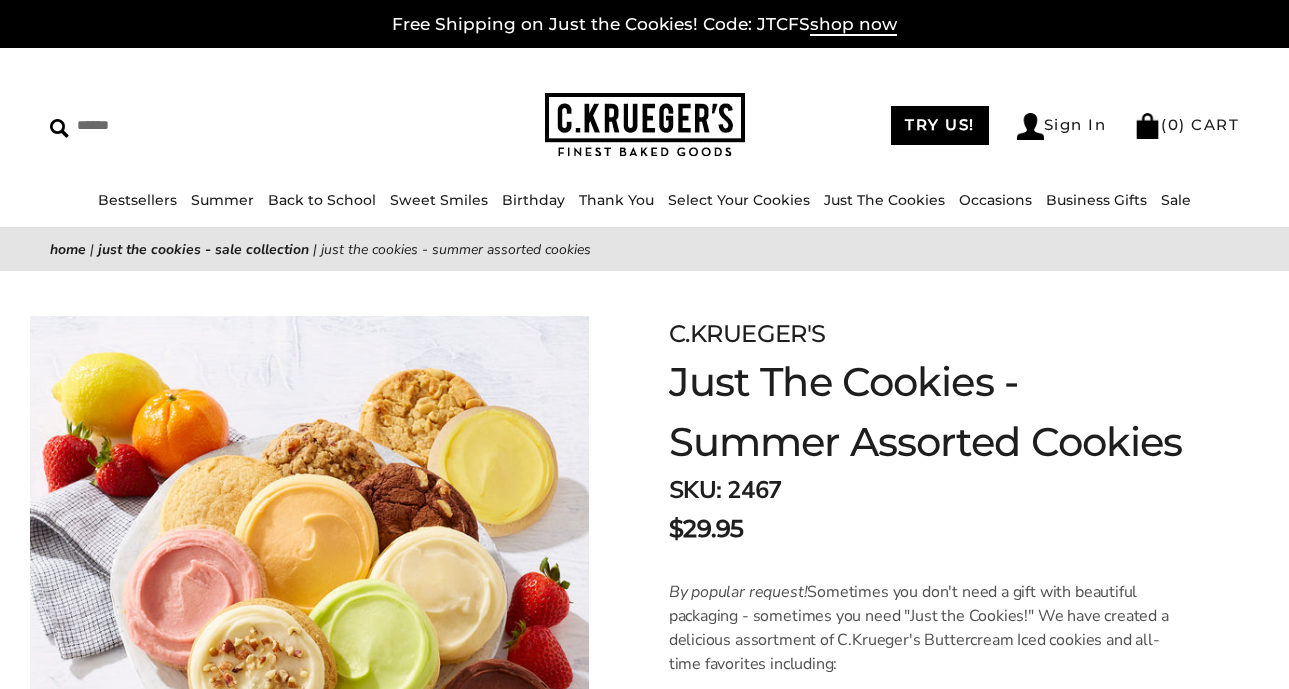 scroll, scrollTop: 0, scrollLeft: 0, axis: both 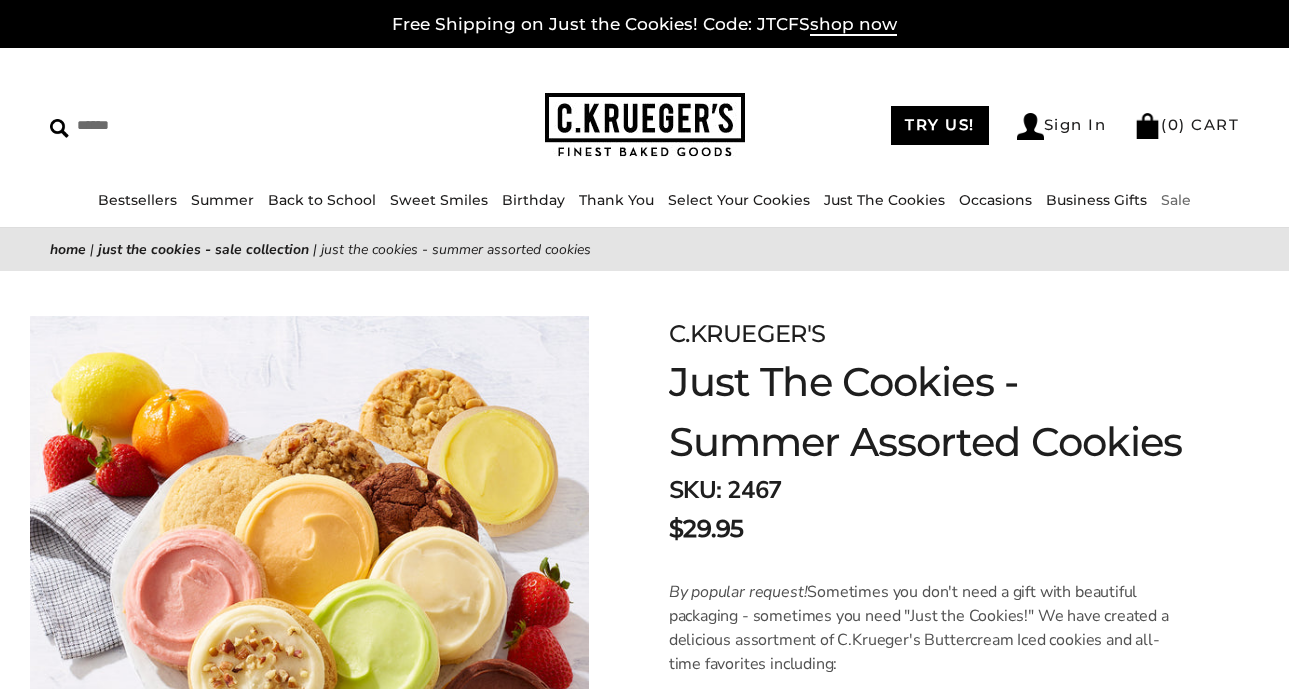 click on "Sale" at bounding box center (1176, 200) 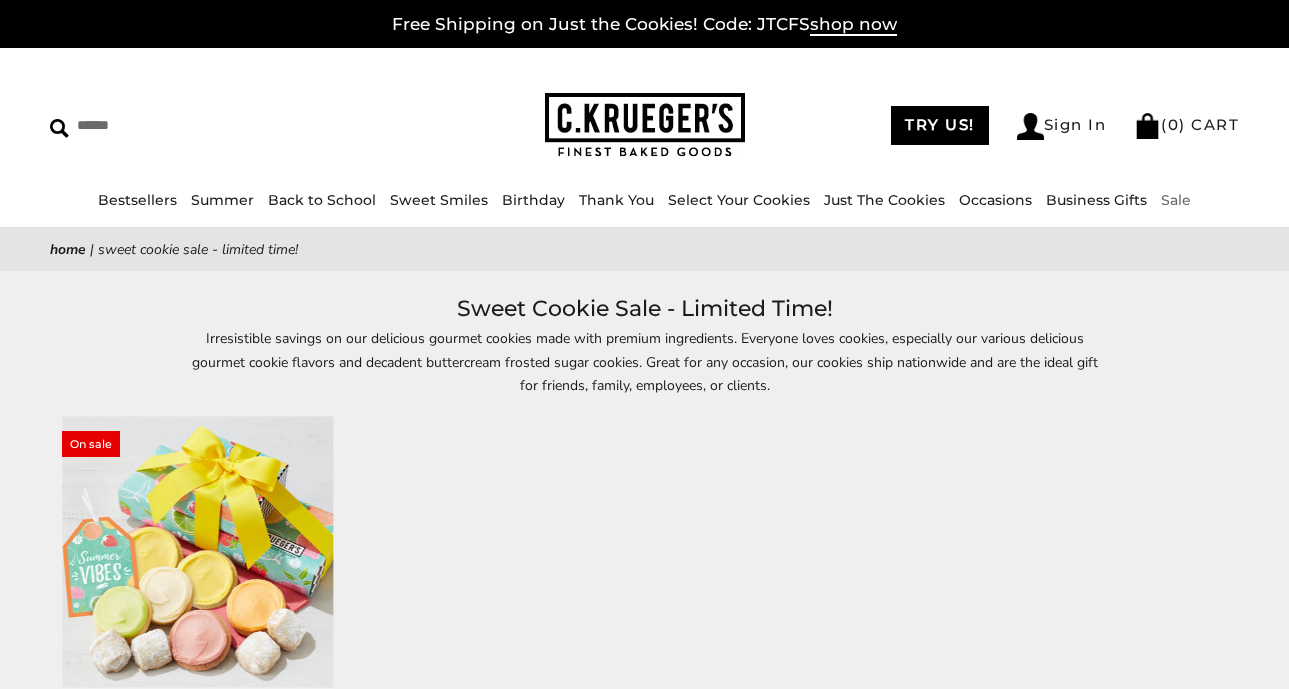 scroll, scrollTop: 0, scrollLeft: 0, axis: both 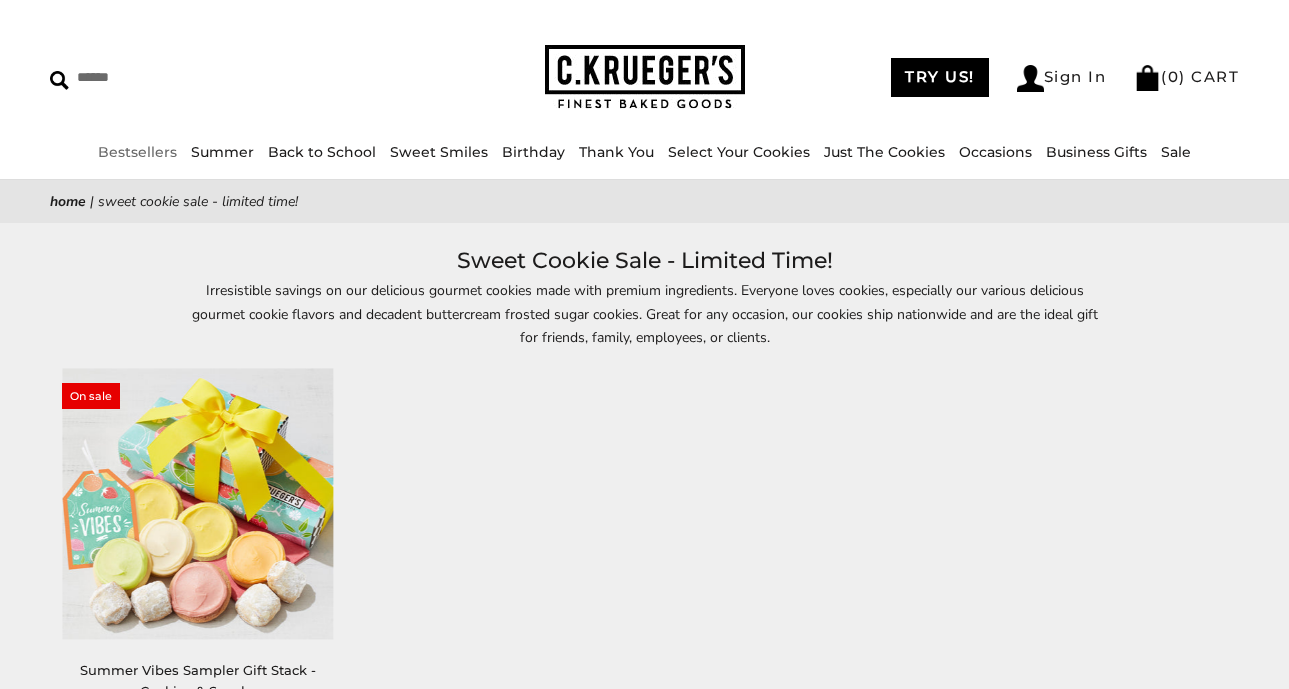 click on "Bestsellers" at bounding box center [137, 152] 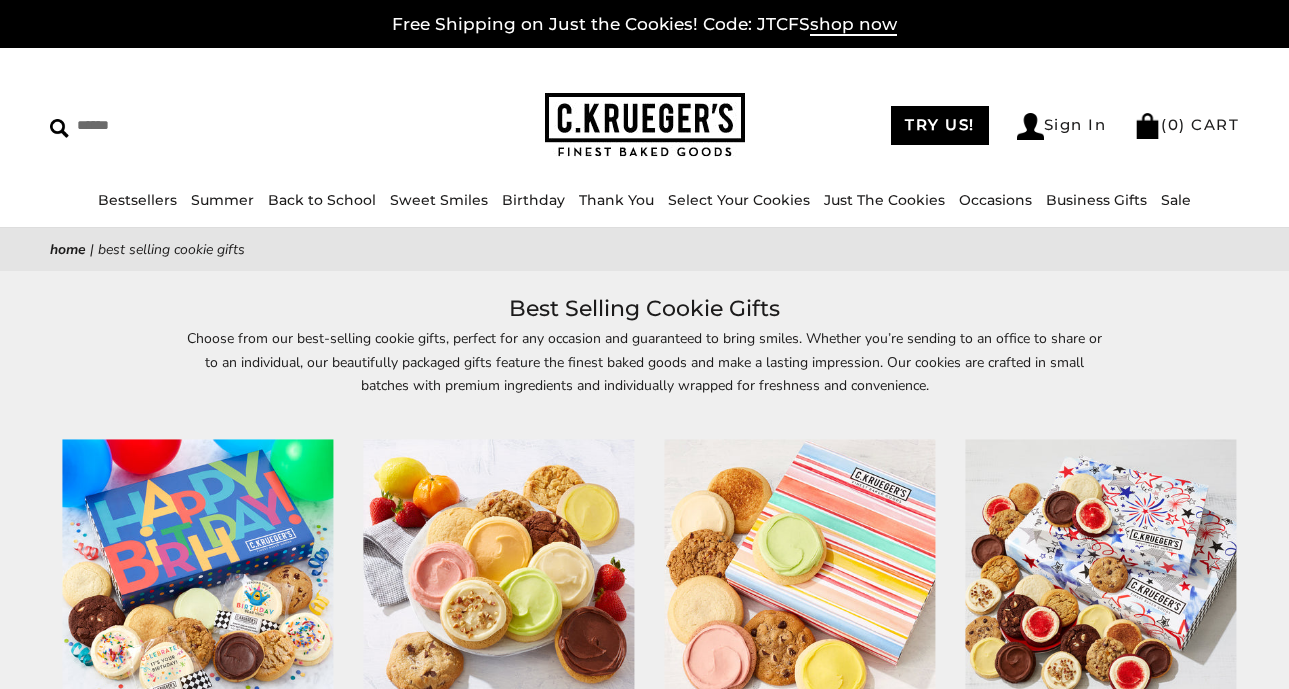 scroll, scrollTop: 0, scrollLeft: 0, axis: both 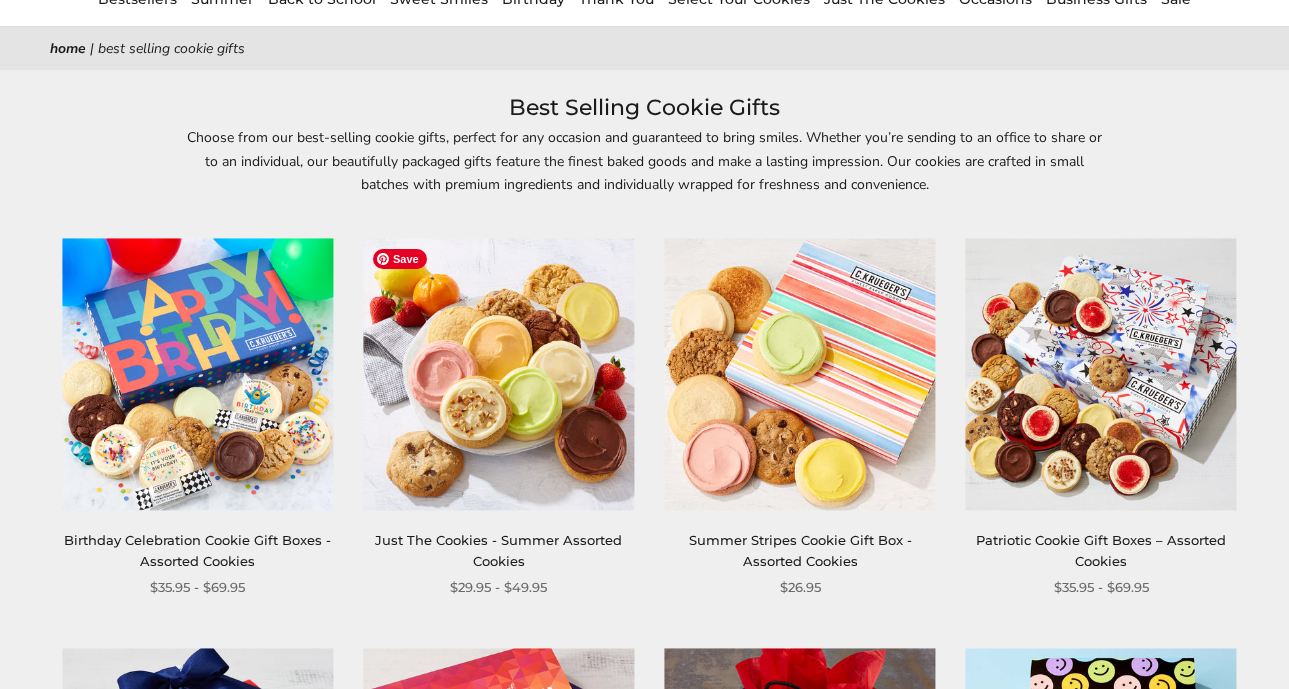 click at bounding box center [498, 374] 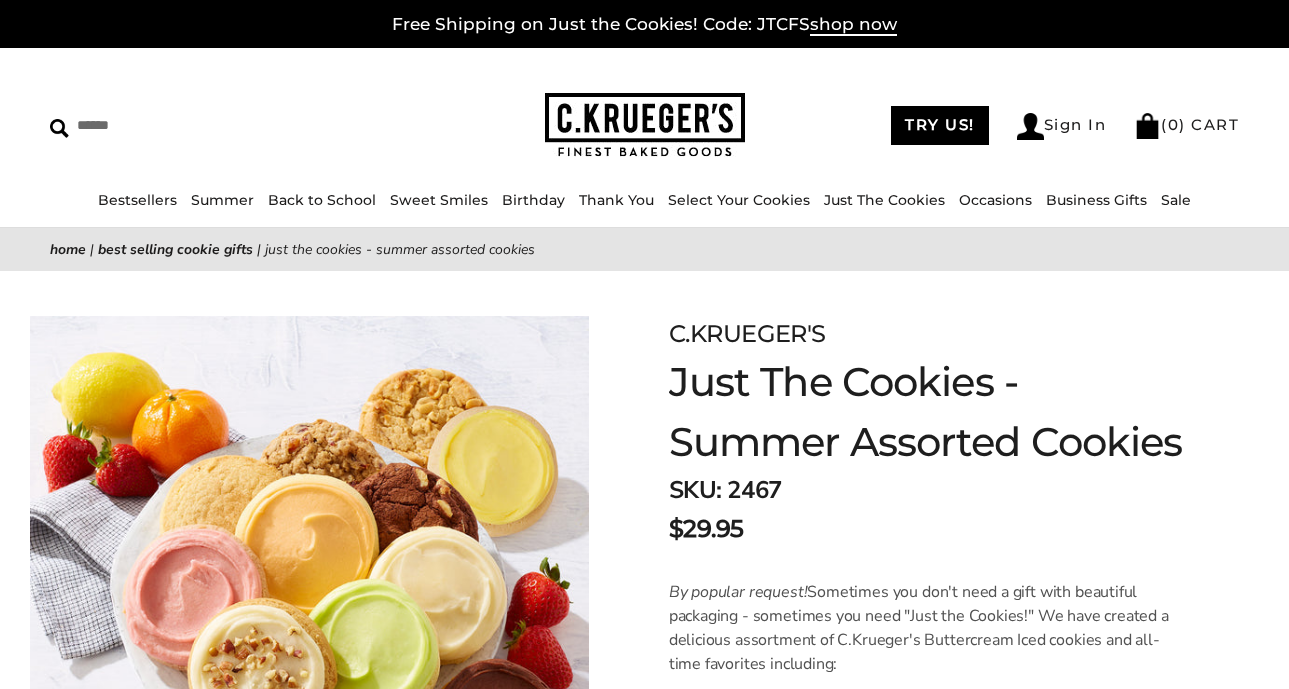 scroll, scrollTop: 0, scrollLeft: 0, axis: both 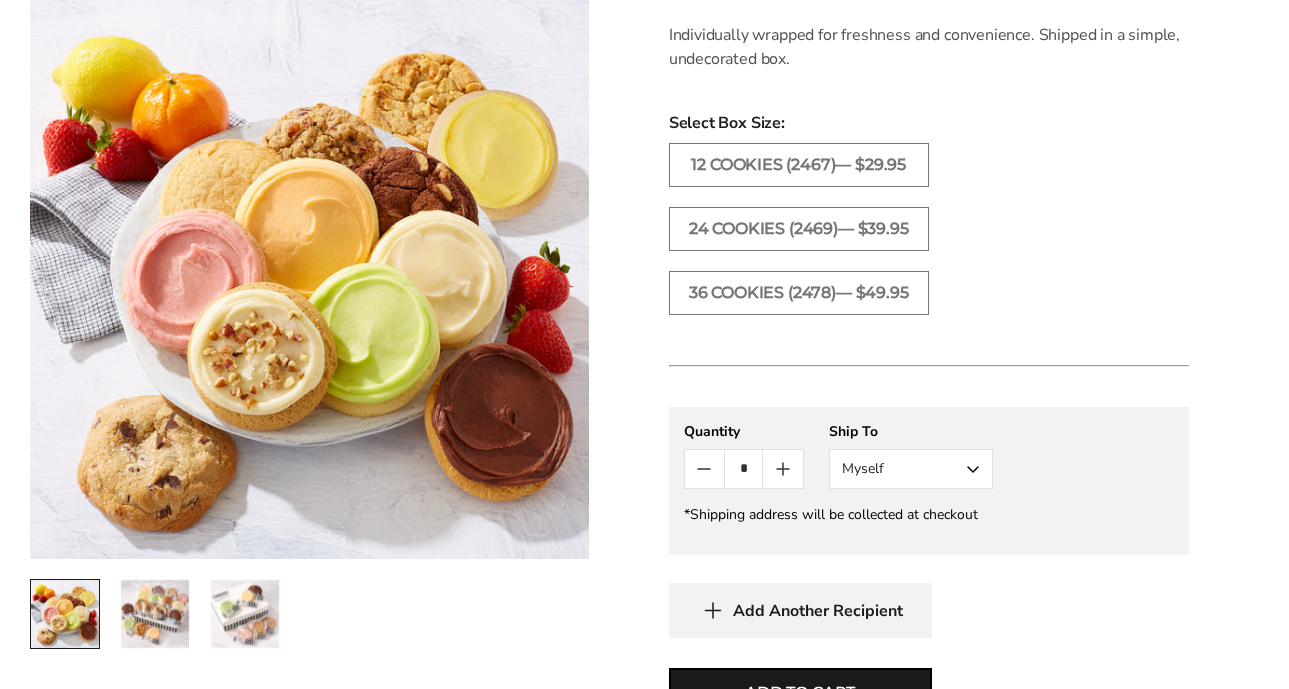 click on "Myself" at bounding box center (911, 469) 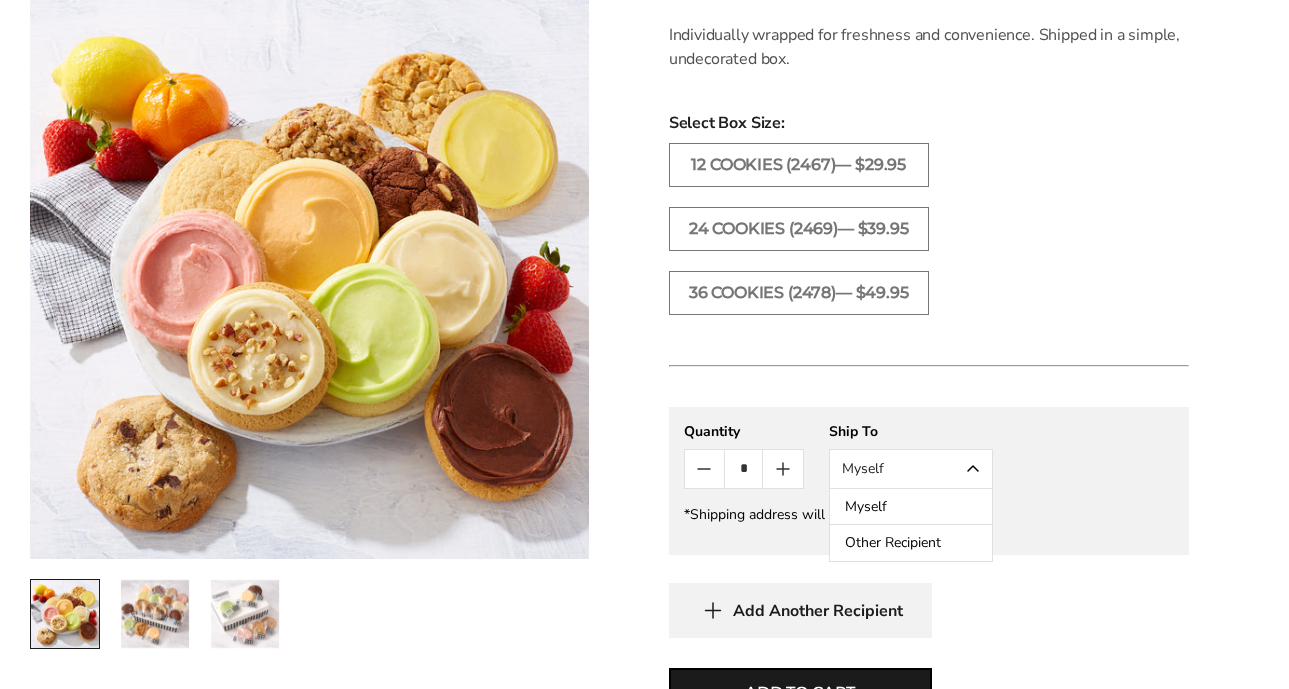 click on "Other Recipient" at bounding box center (911, 543) 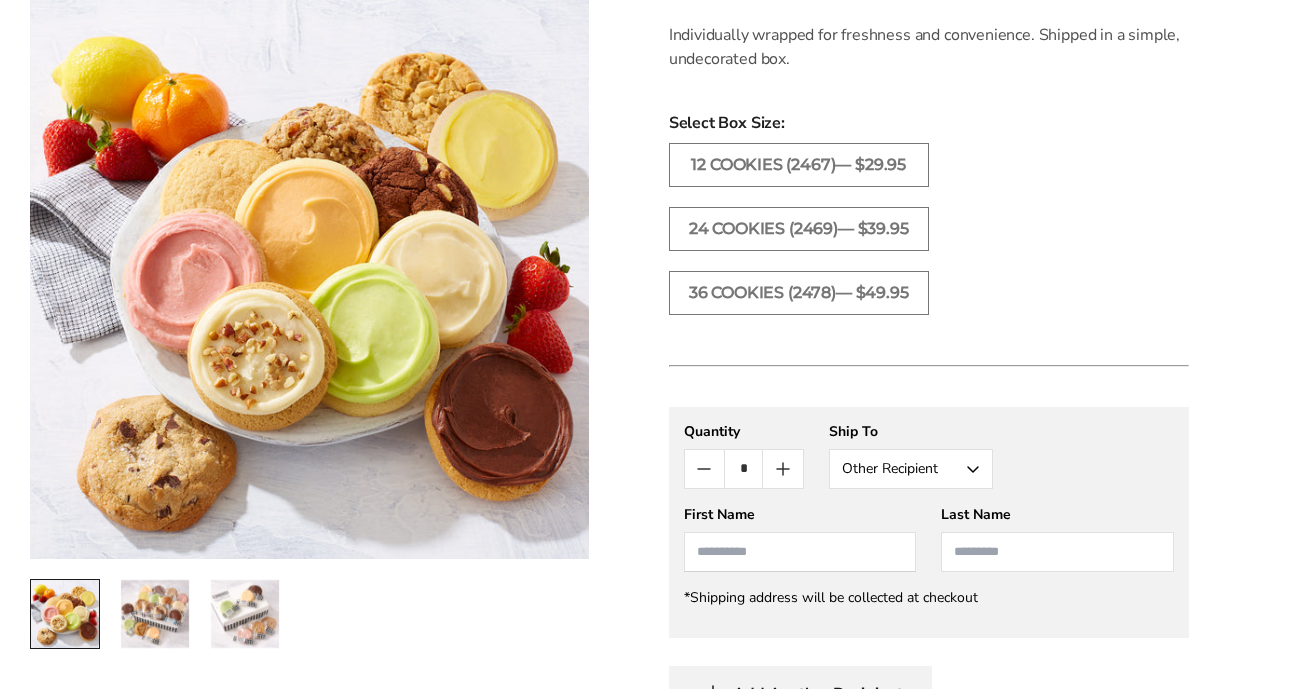click at bounding box center (800, 552) 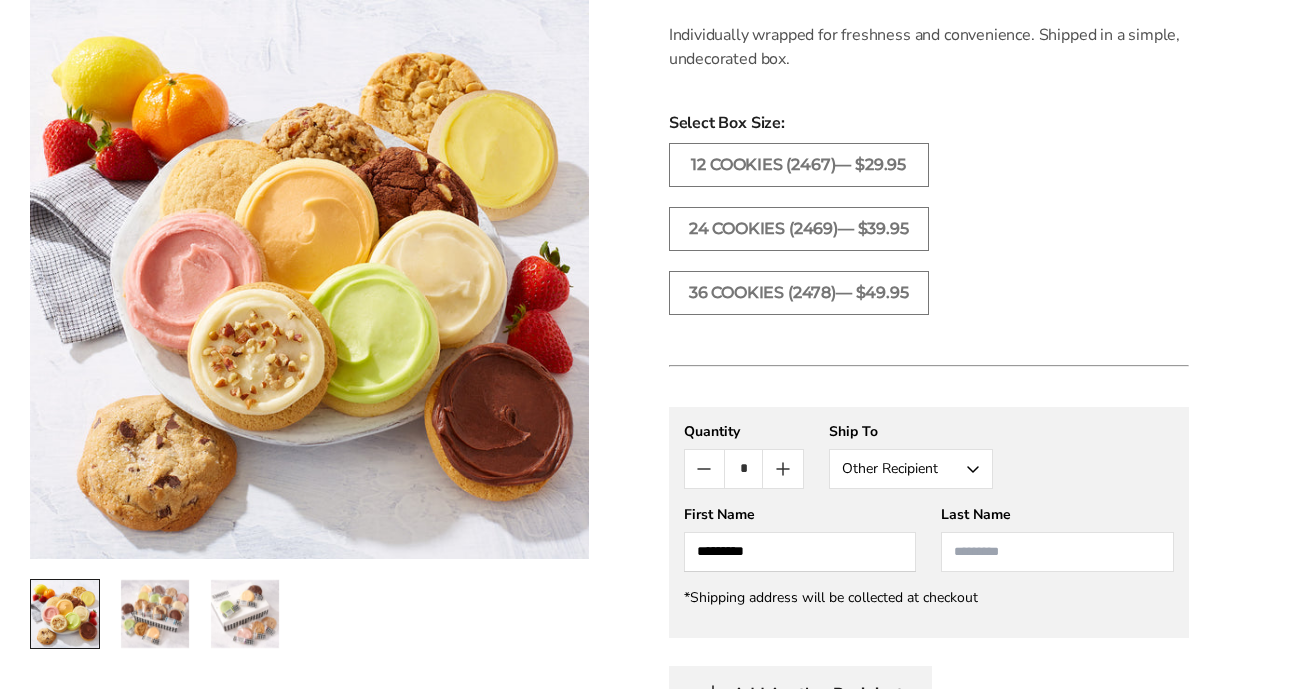 type on "********" 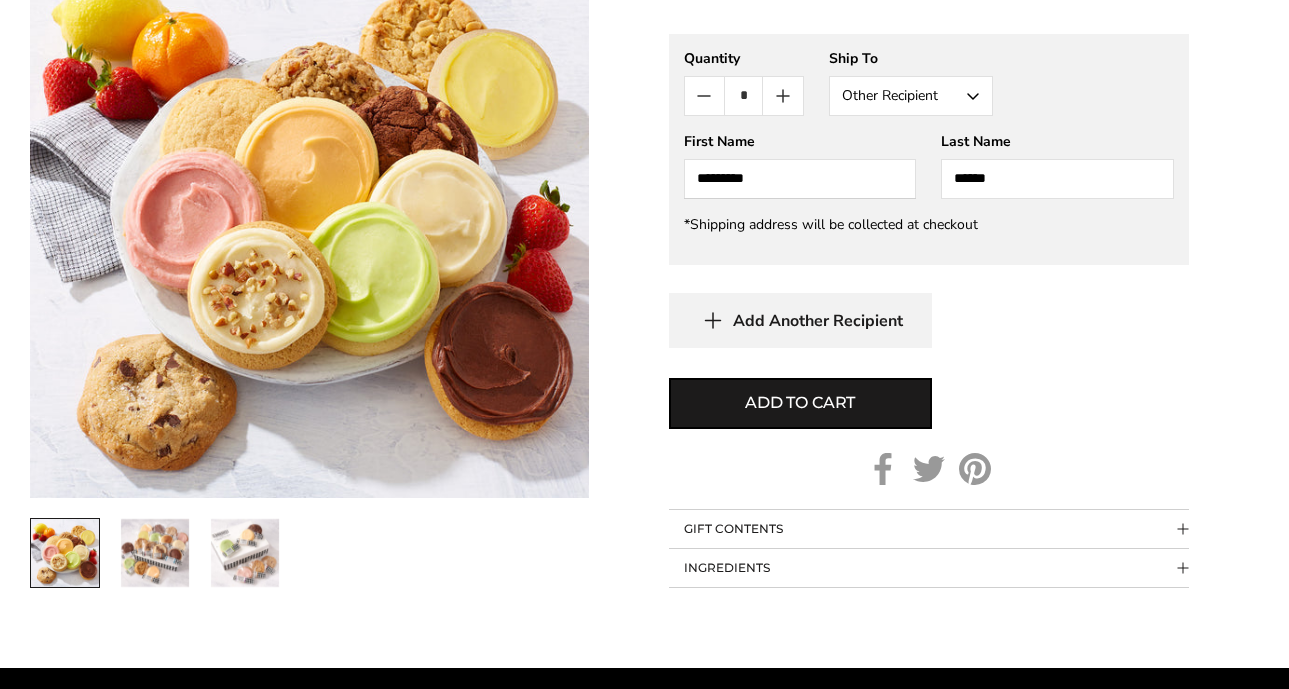 scroll, scrollTop: 1550, scrollLeft: 0, axis: vertical 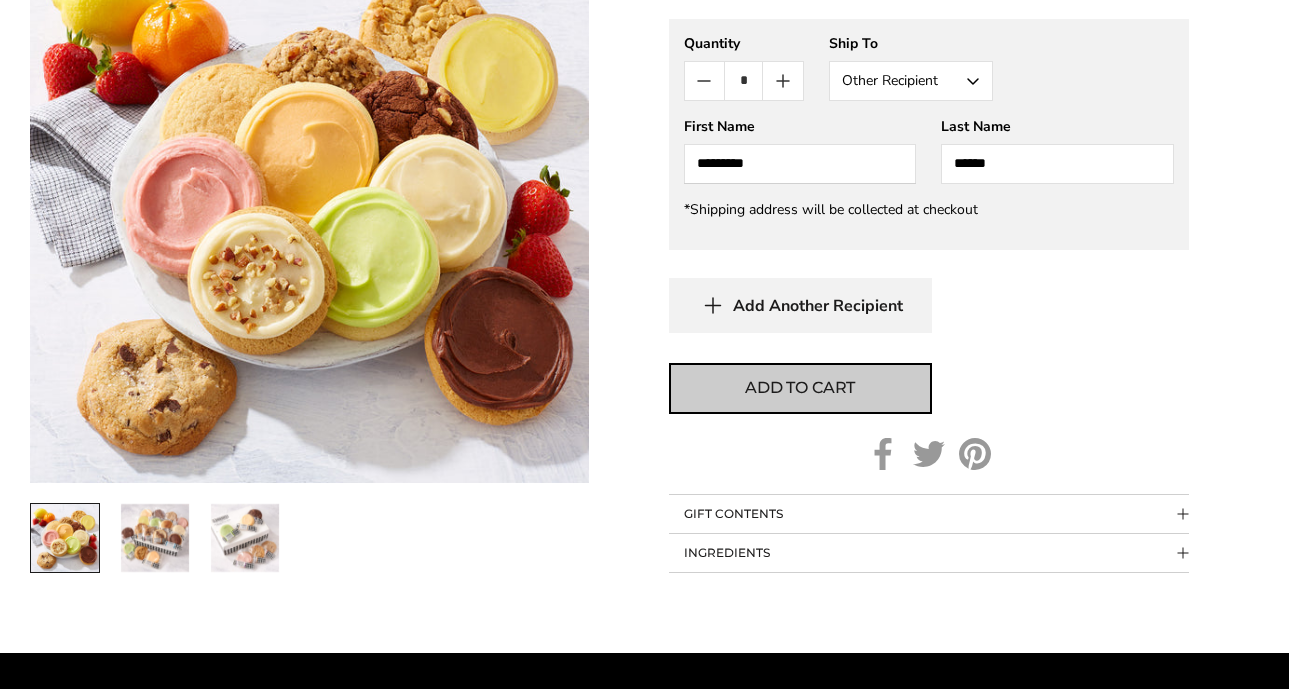 type on "******" 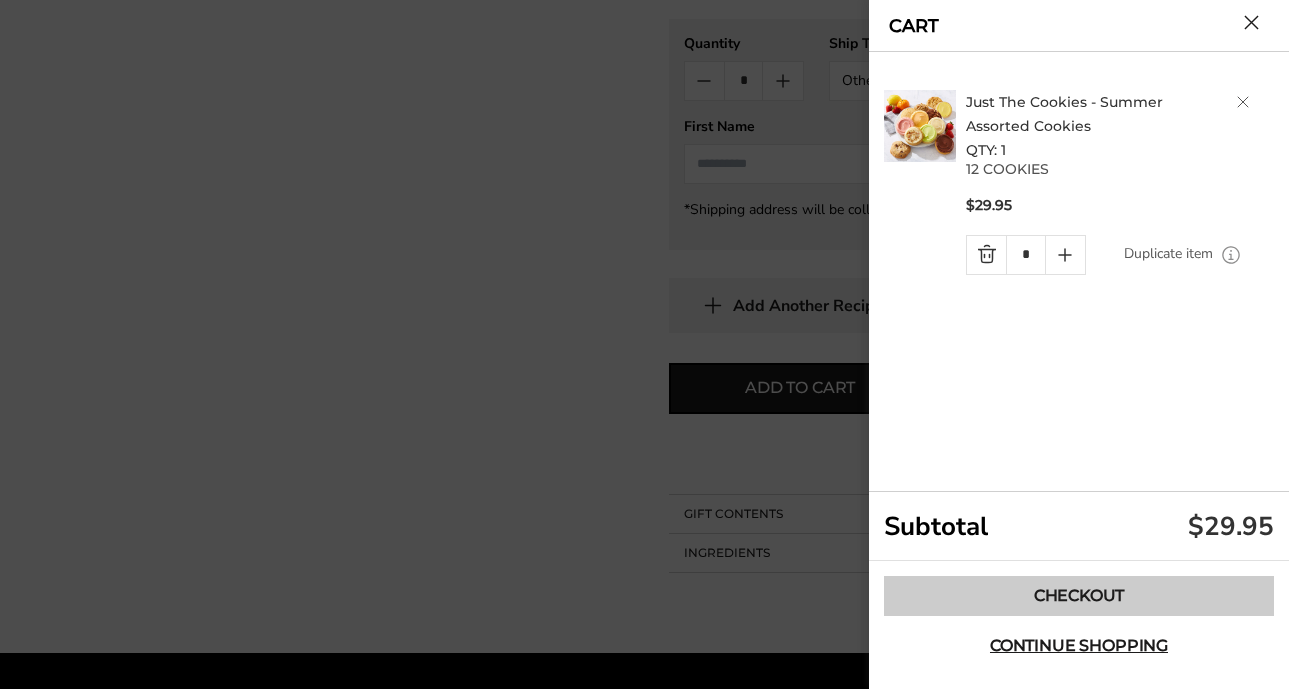 click on "Checkout" at bounding box center (1079, 596) 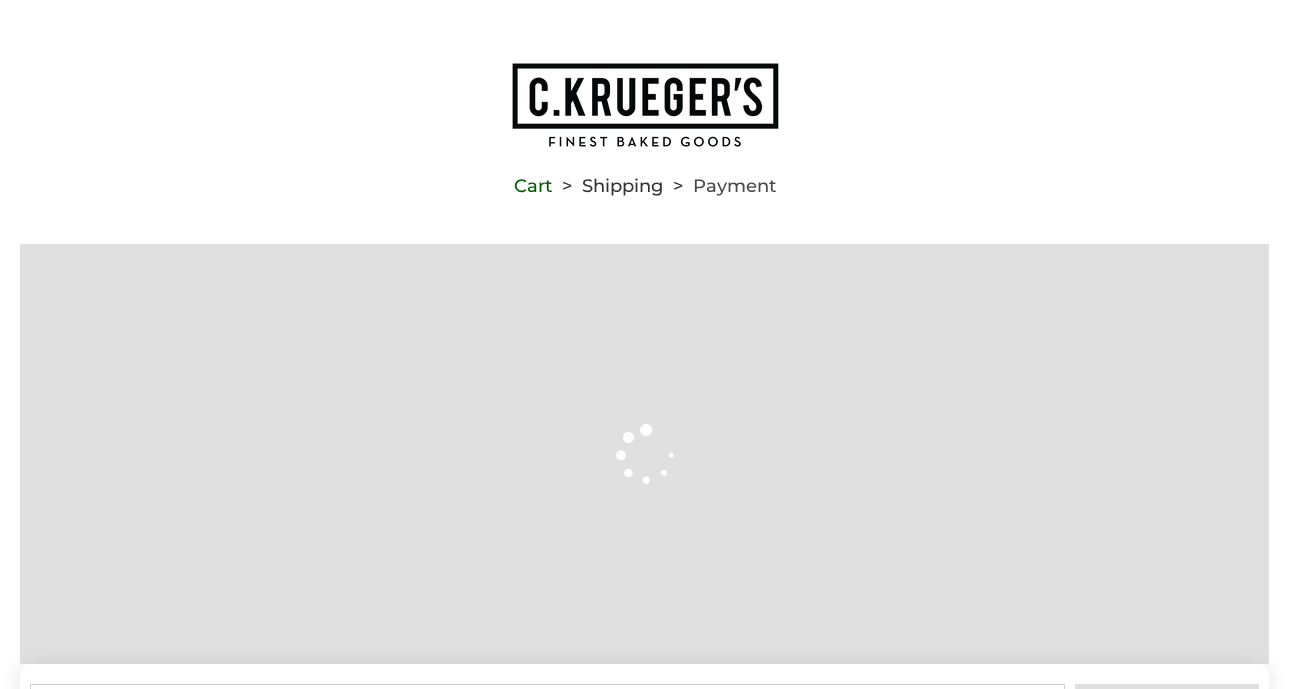 scroll, scrollTop: 0, scrollLeft: 0, axis: both 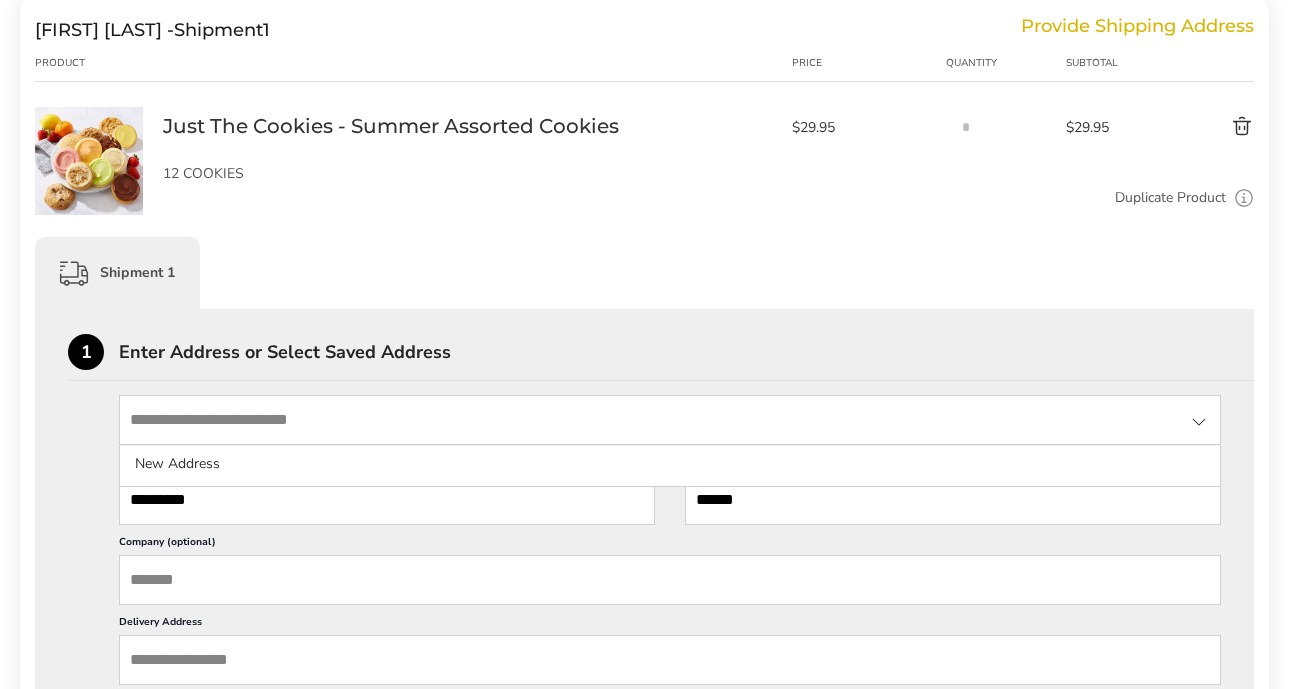 click at bounding box center [670, 420] 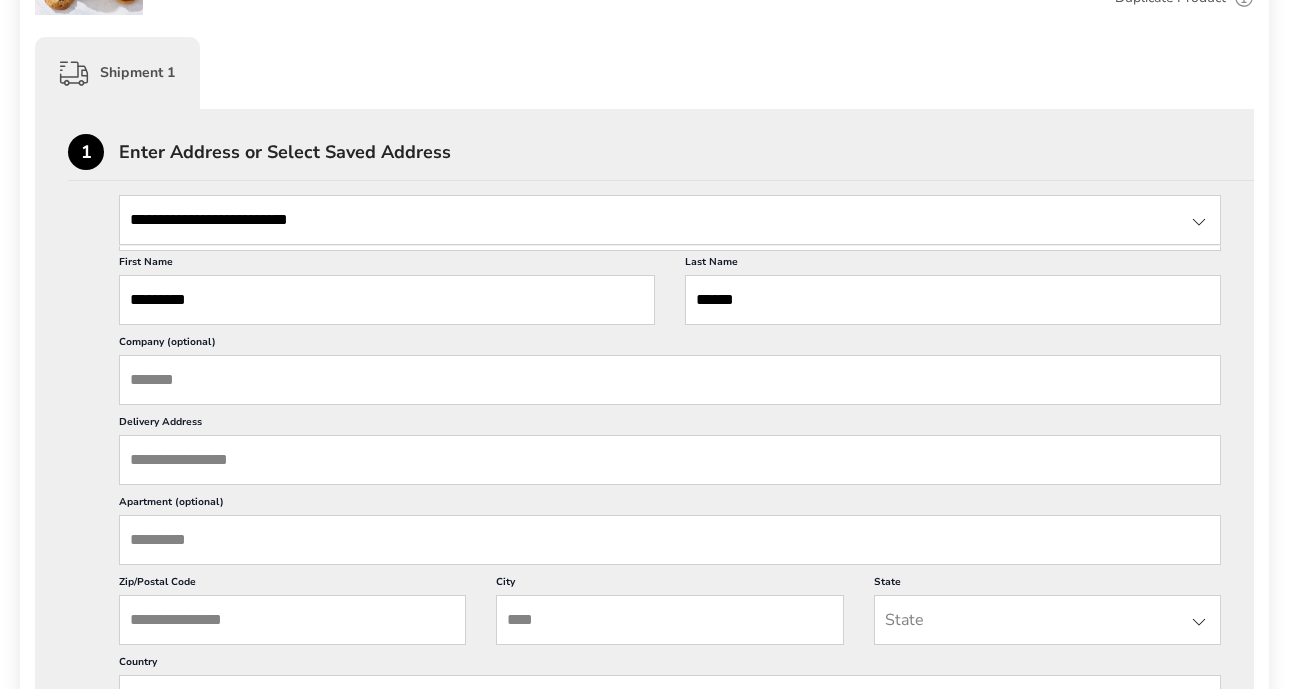 scroll, scrollTop: 517, scrollLeft: 0, axis: vertical 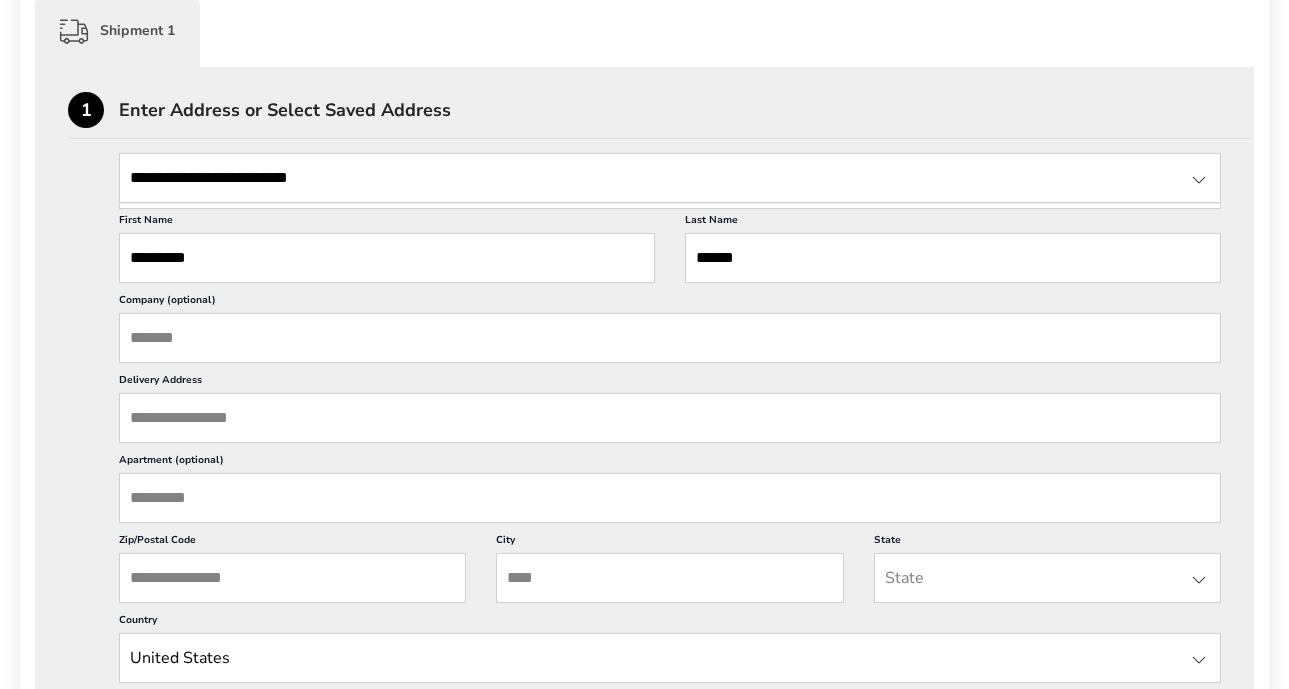 type on "**********" 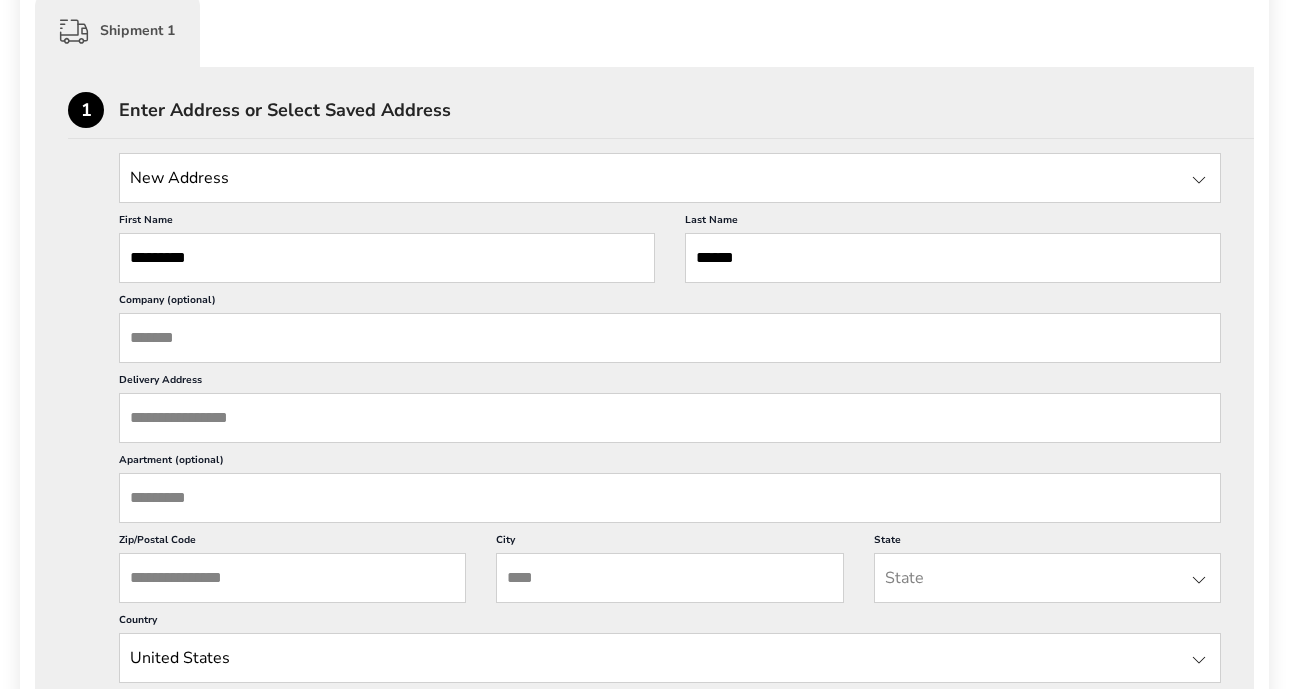 click on "Delivery Address" at bounding box center (670, 418) 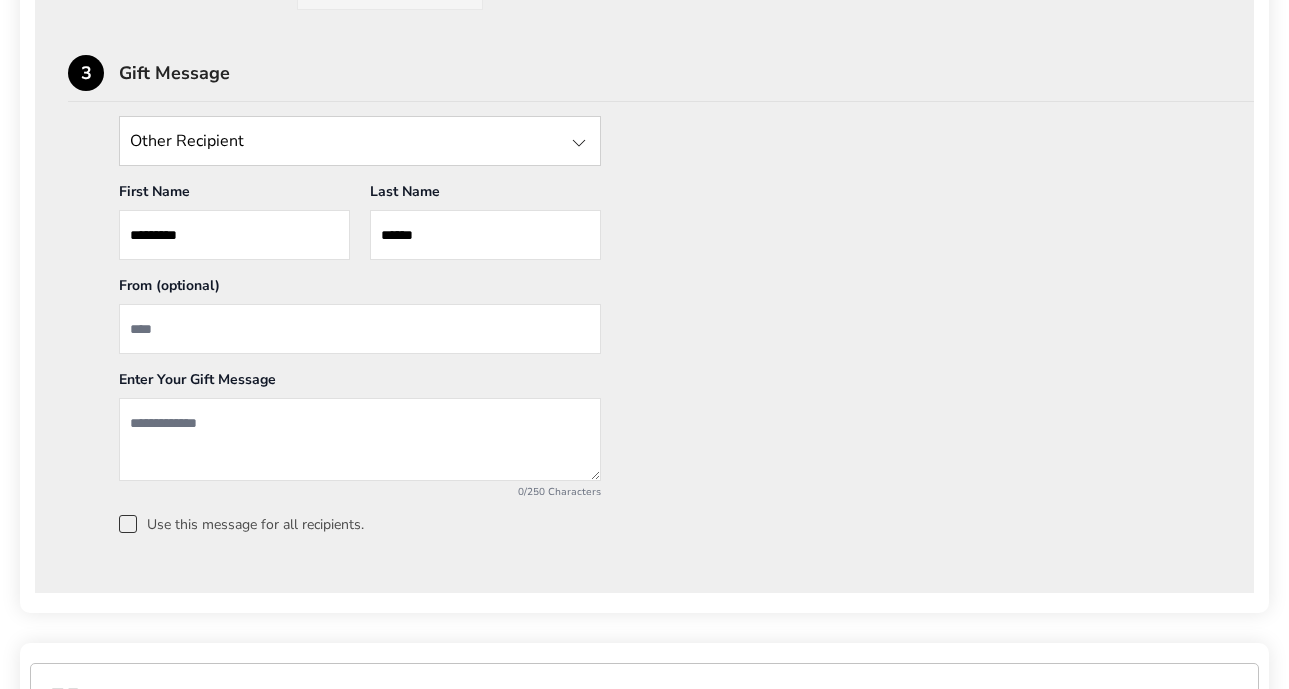 scroll, scrollTop: 1504, scrollLeft: 0, axis: vertical 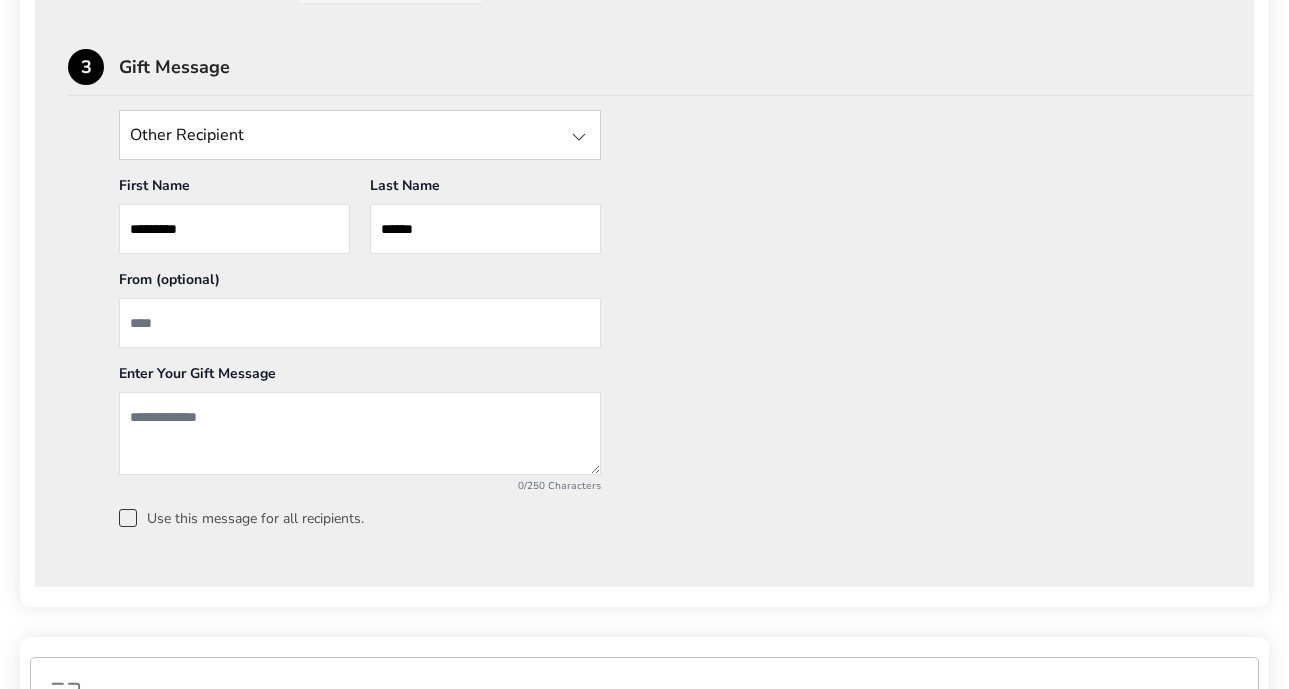 click at bounding box center [360, 135] 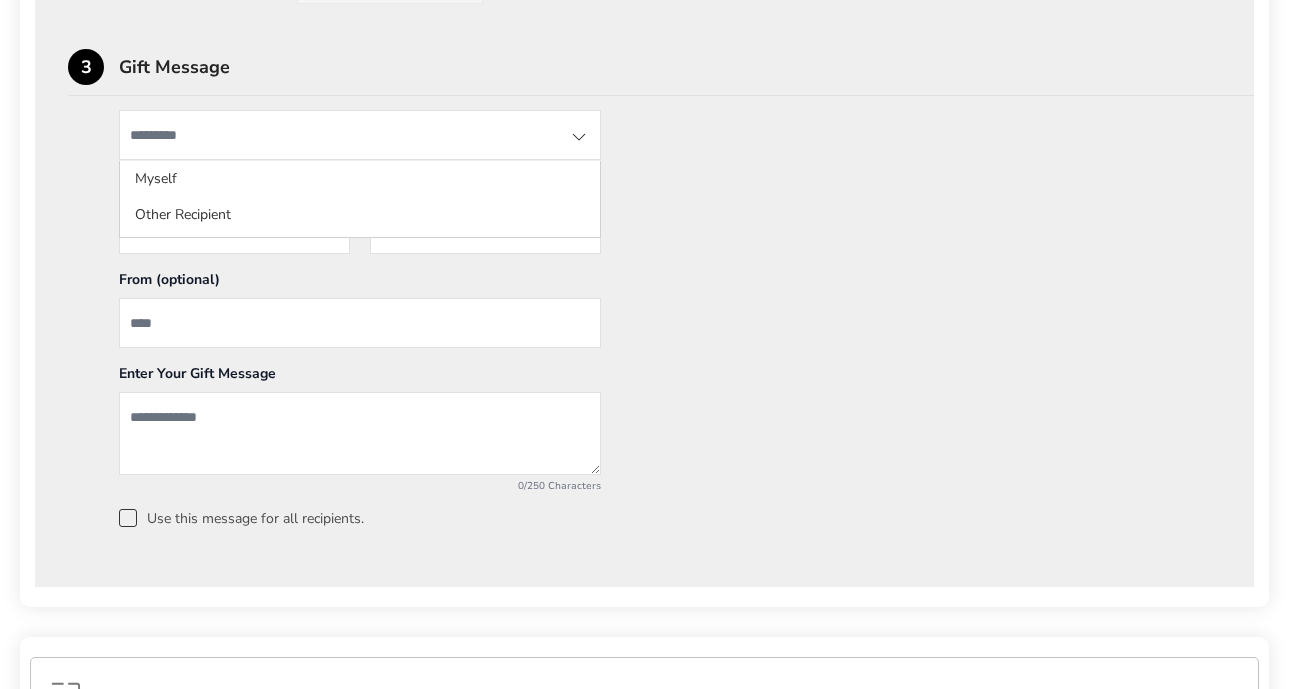 click at bounding box center (360, 135) 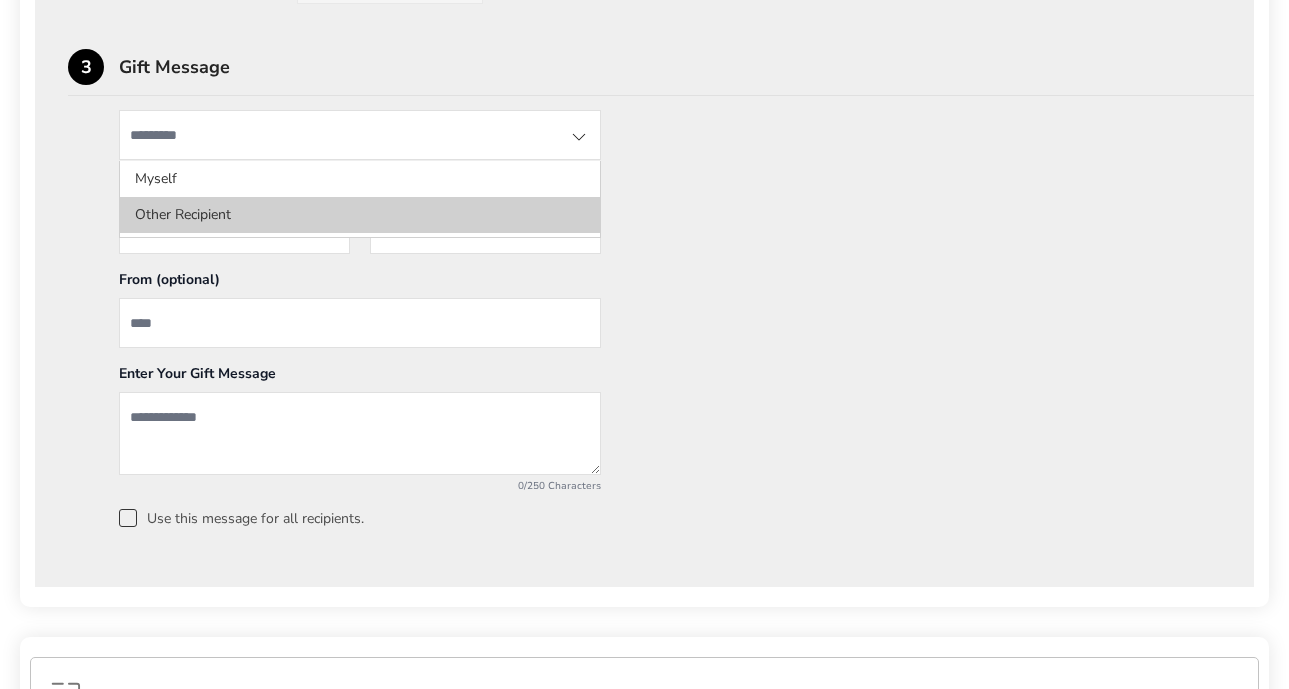 click on "Other Recipient" 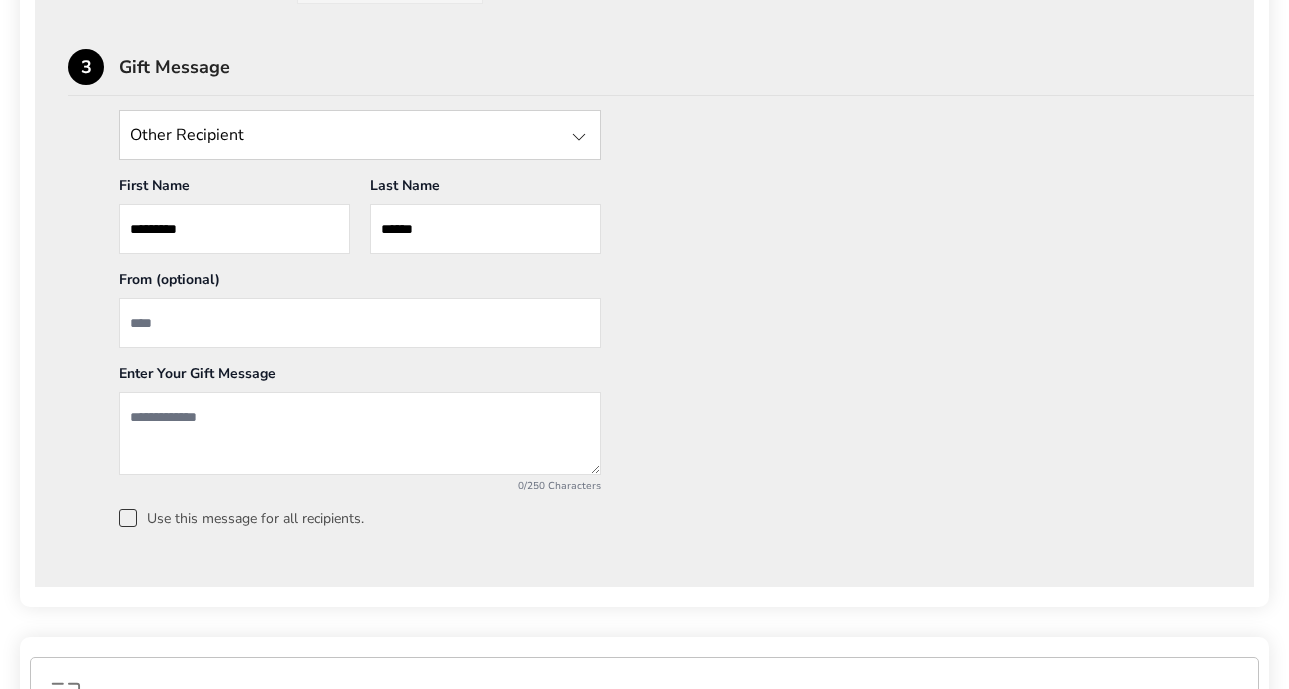 click at bounding box center [360, 323] 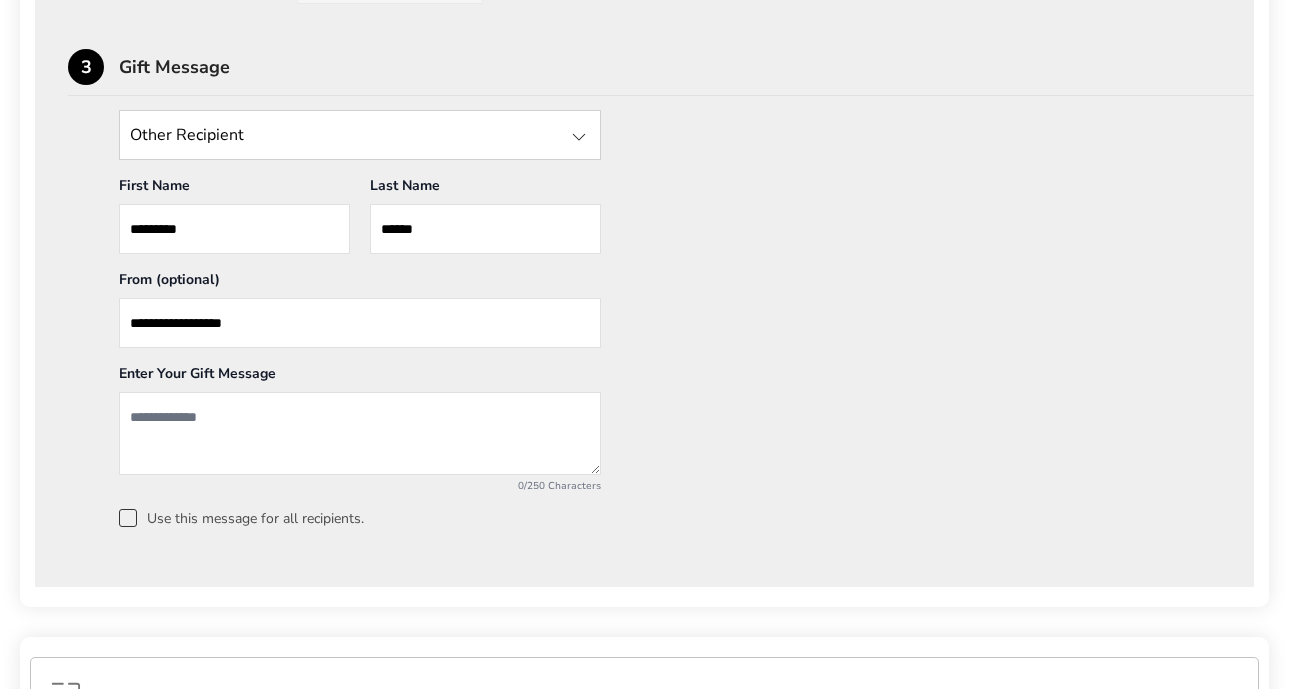type on "**********" 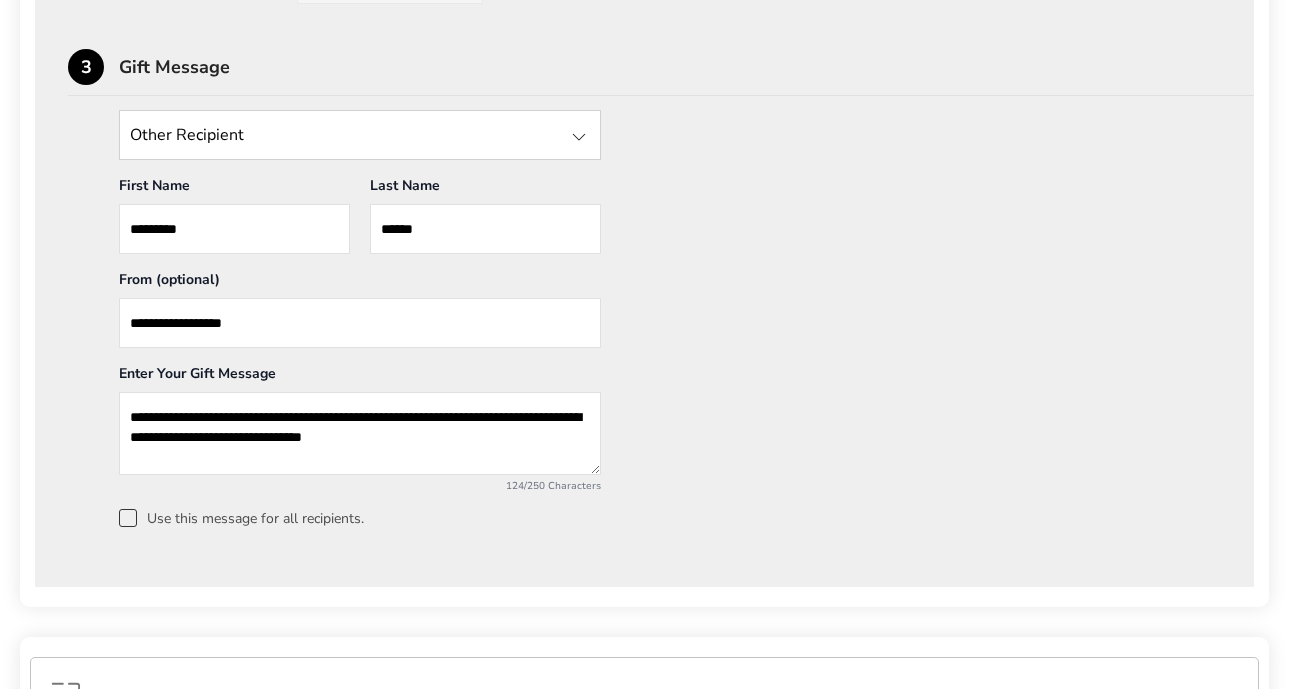 type on "**********" 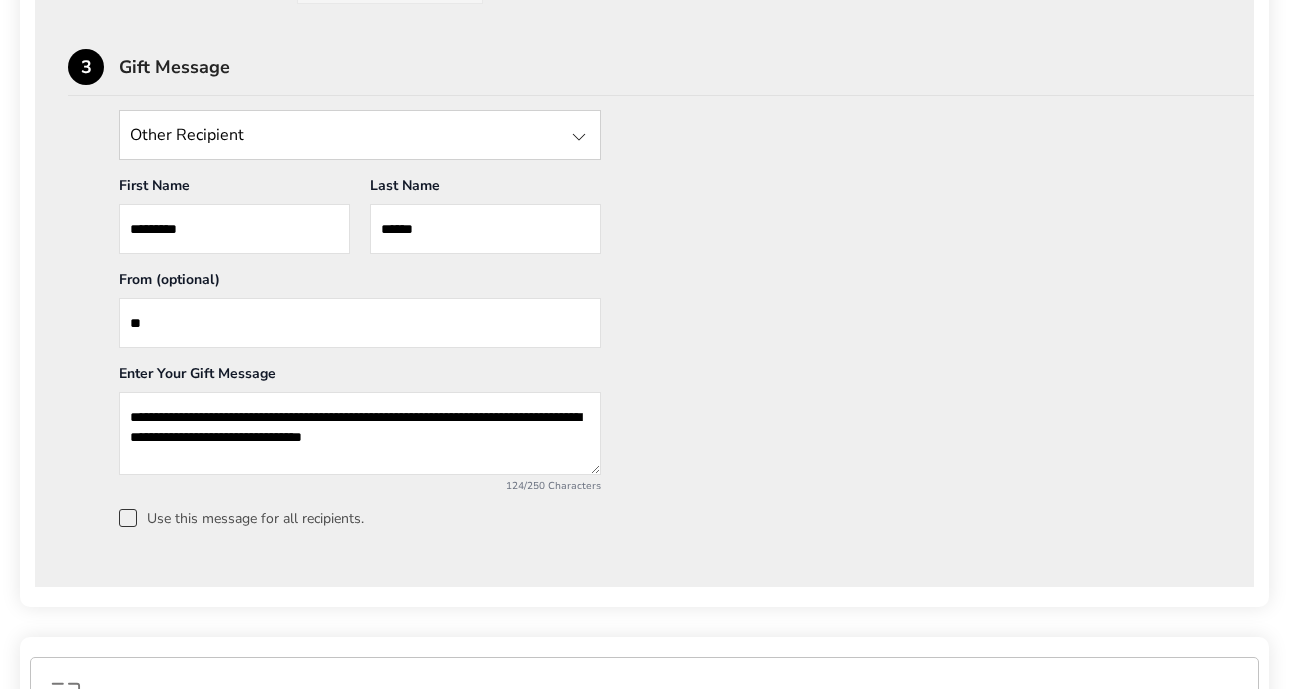 type on "*" 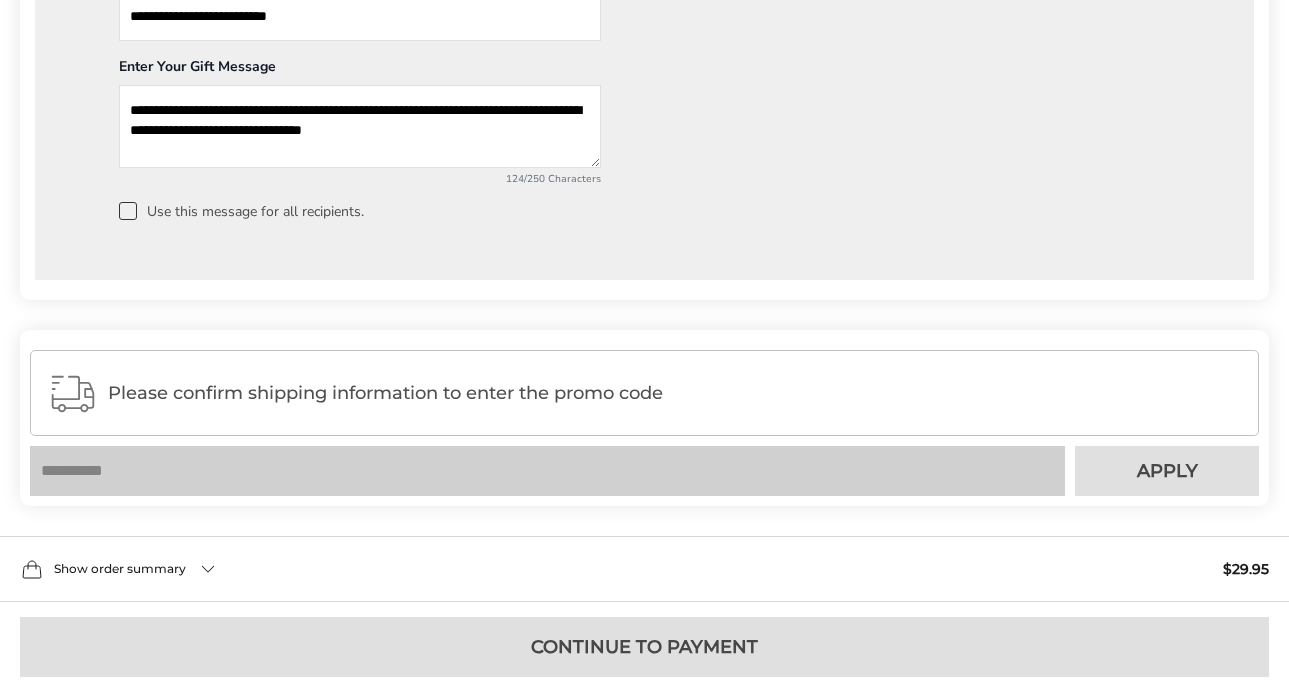 scroll, scrollTop: 1813, scrollLeft: 0, axis: vertical 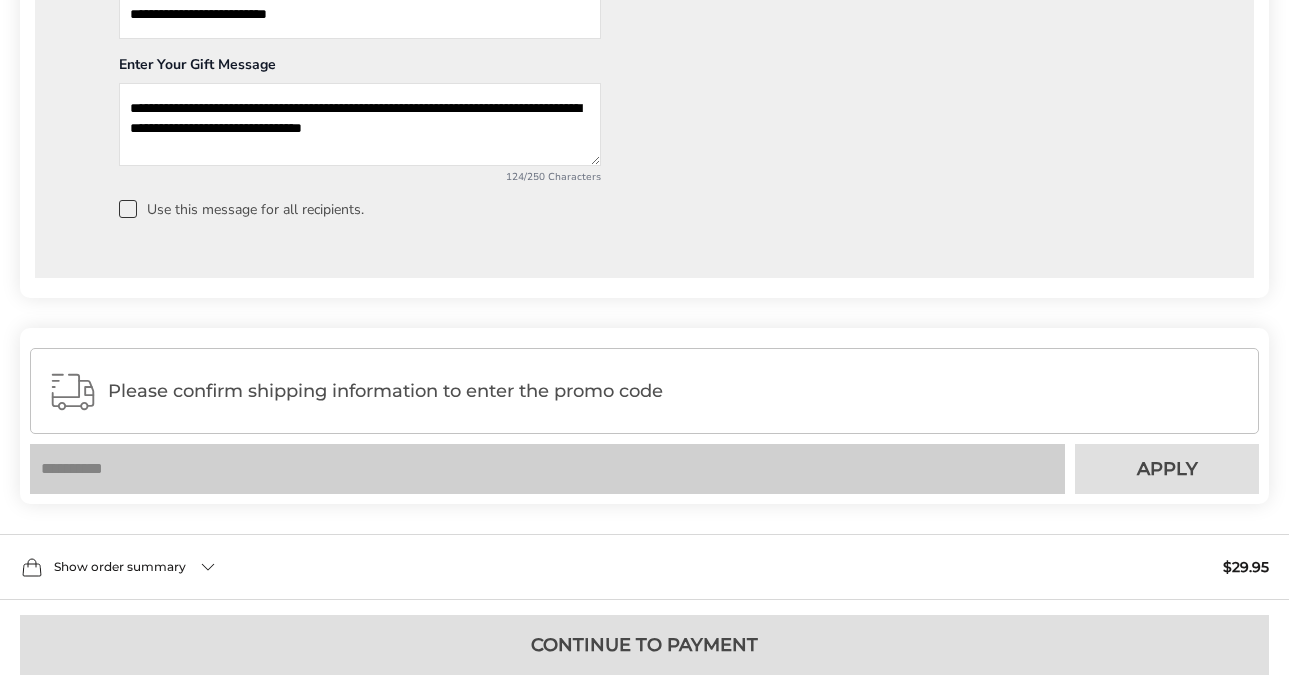 type on "**********" 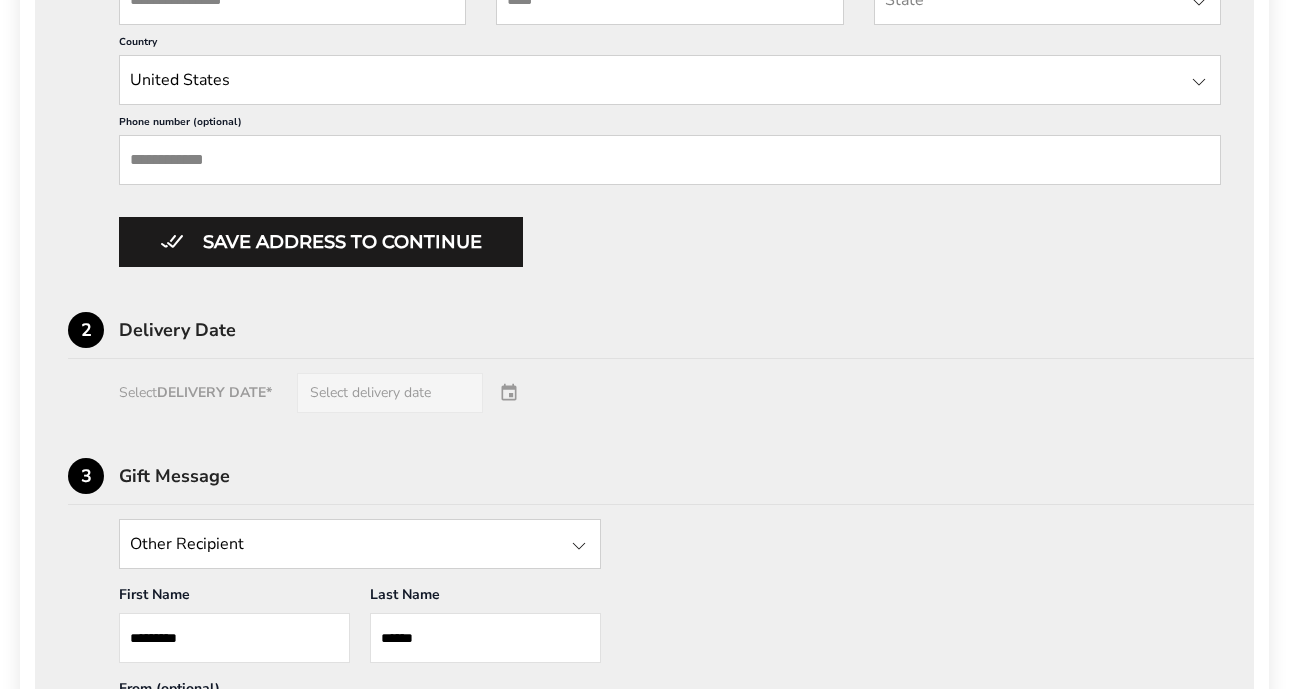 scroll, scrollTop: 1093, scrollLeft: 0, axis: vertical 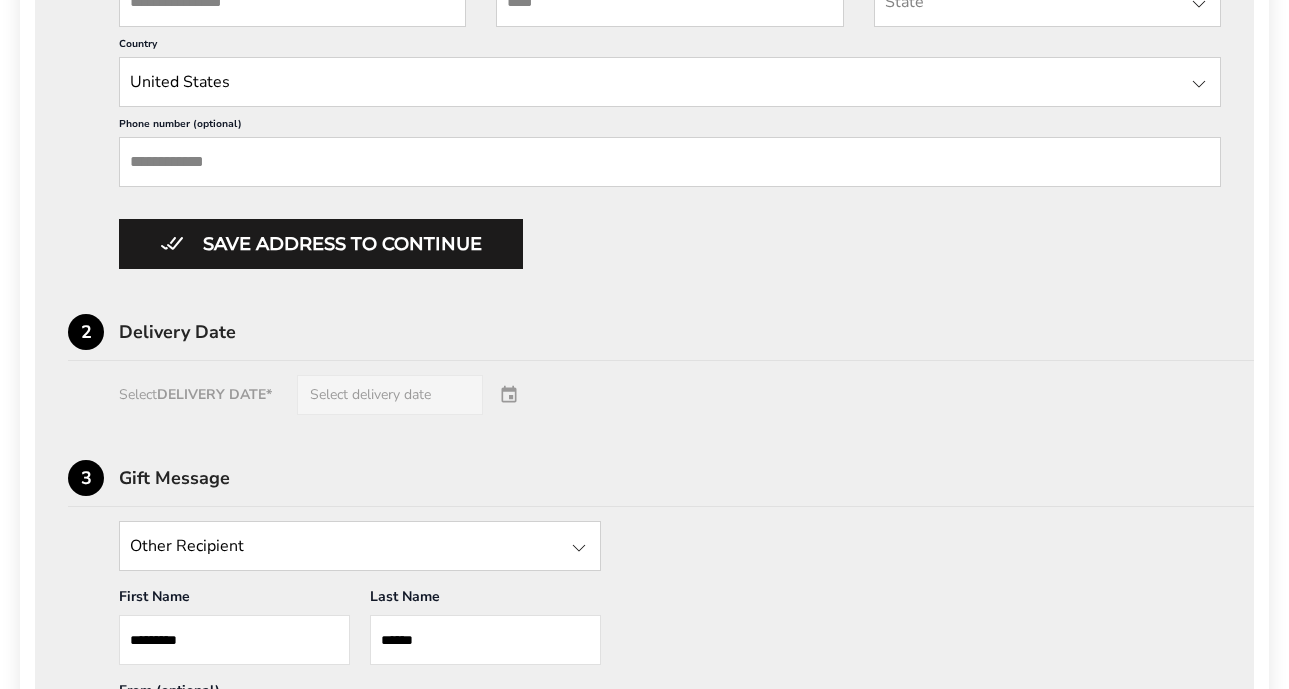 click on "Select  DELIVERY DATE*  Select delivery date" at bounding box center [644, 395] 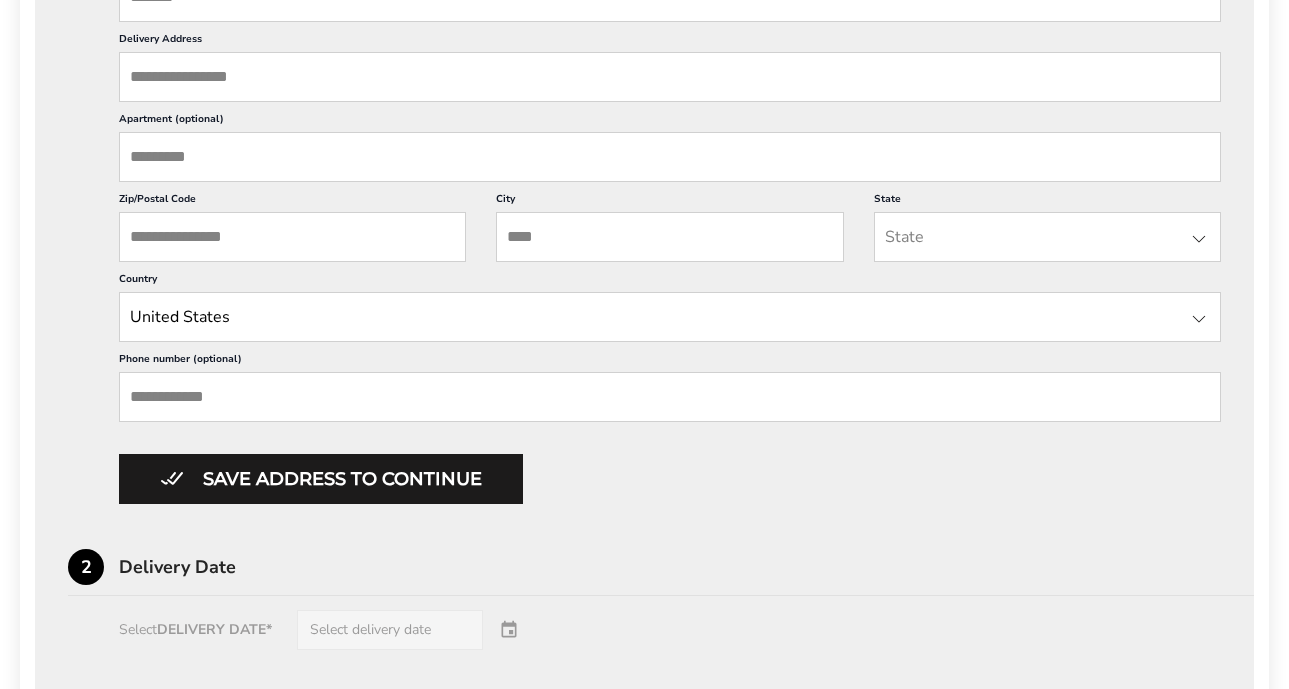 scroll, scrollTop: 845, scrollLeft: 0, axis: vertical 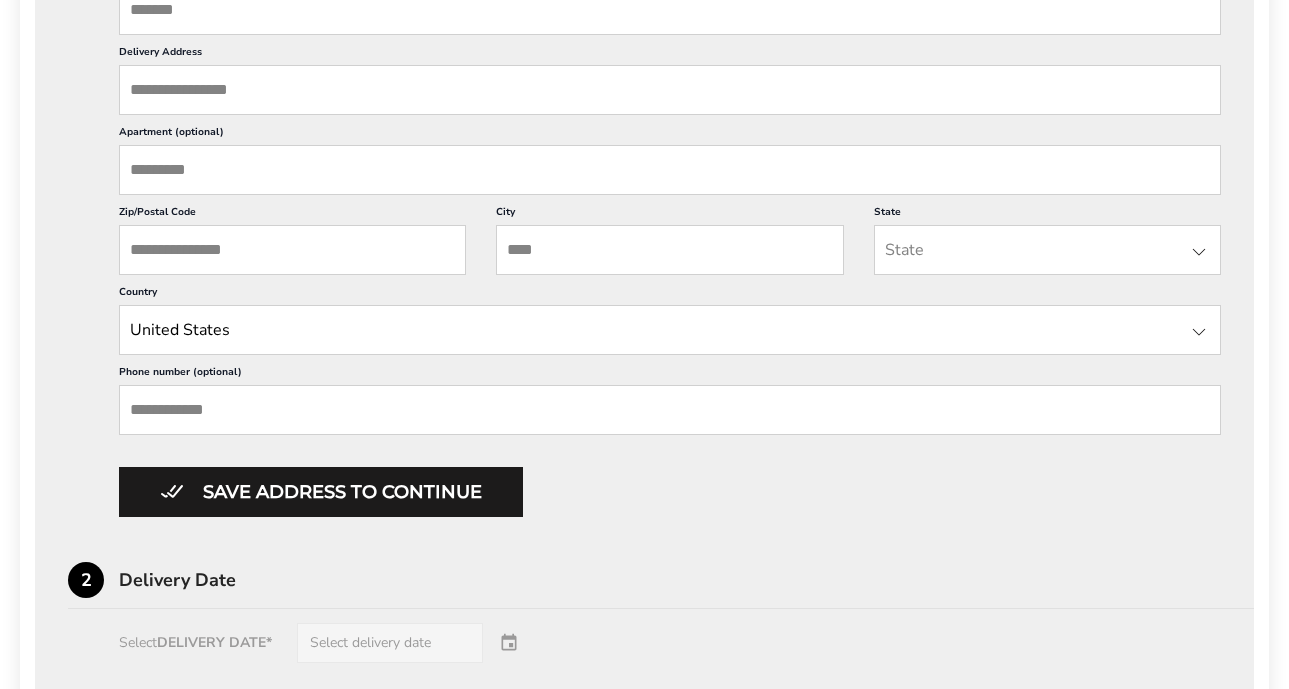 click on "Zip/Postal Code" at bounding box center (292, 250) 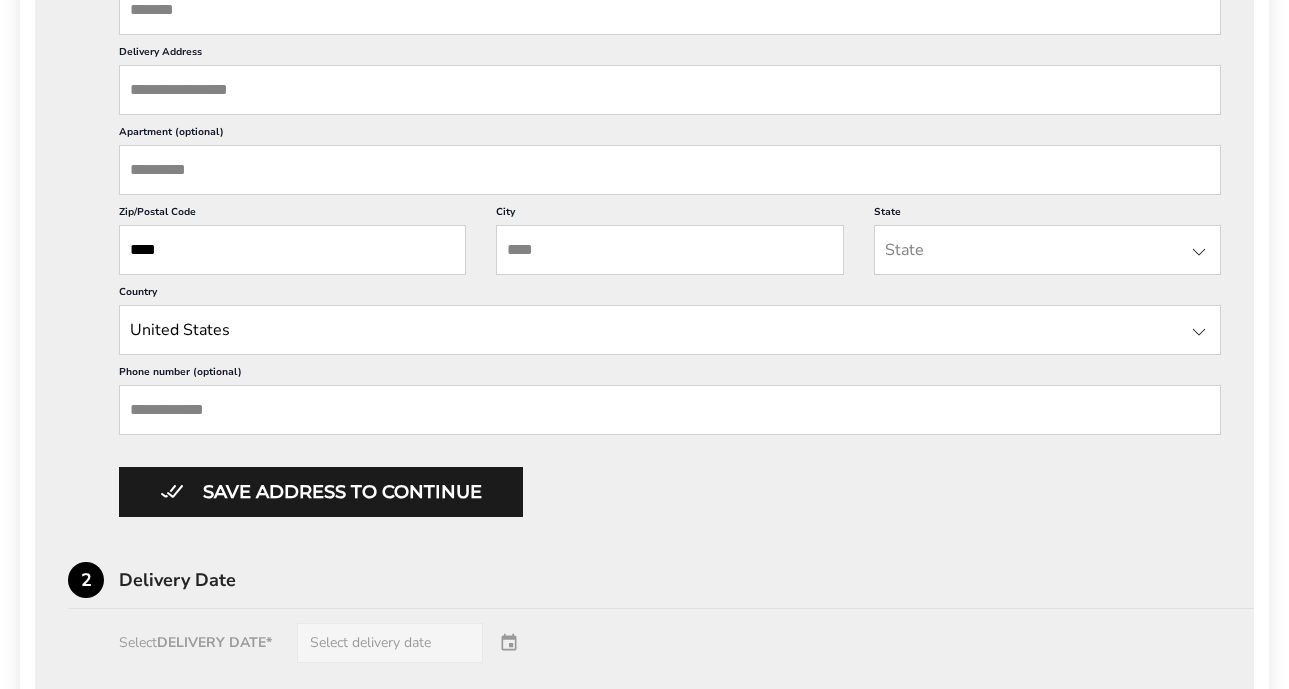 type on "****" 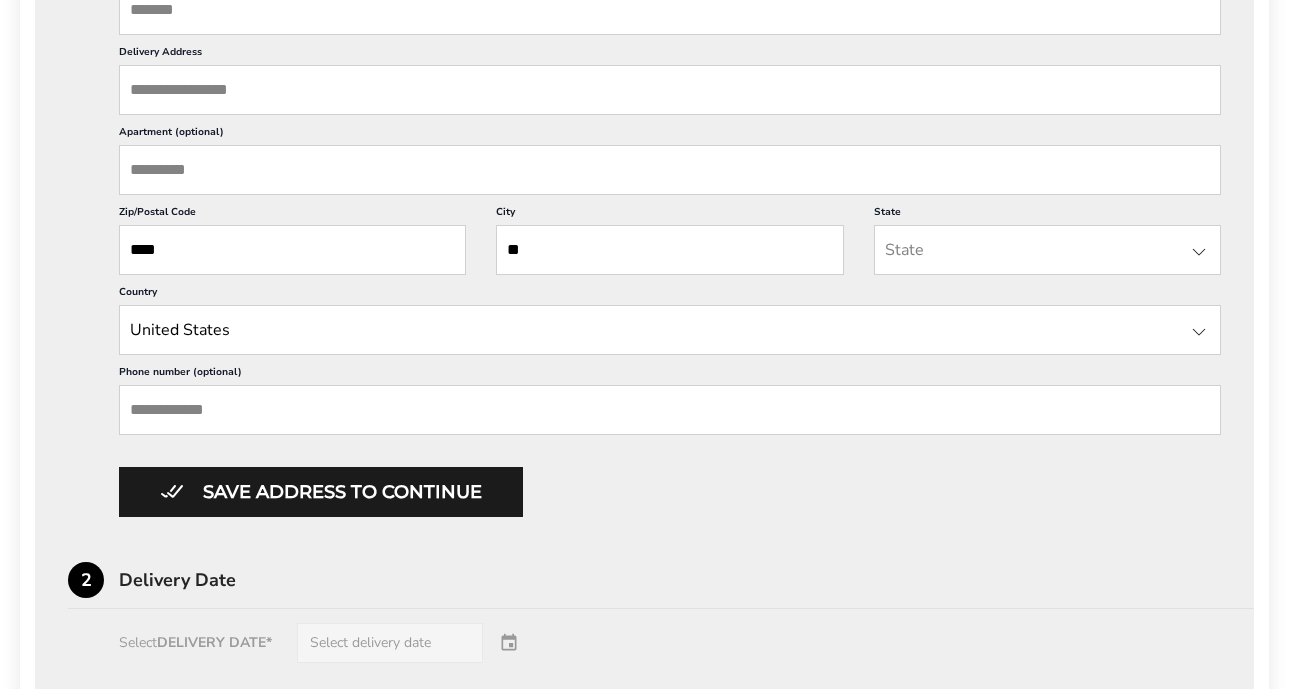 type on "**" 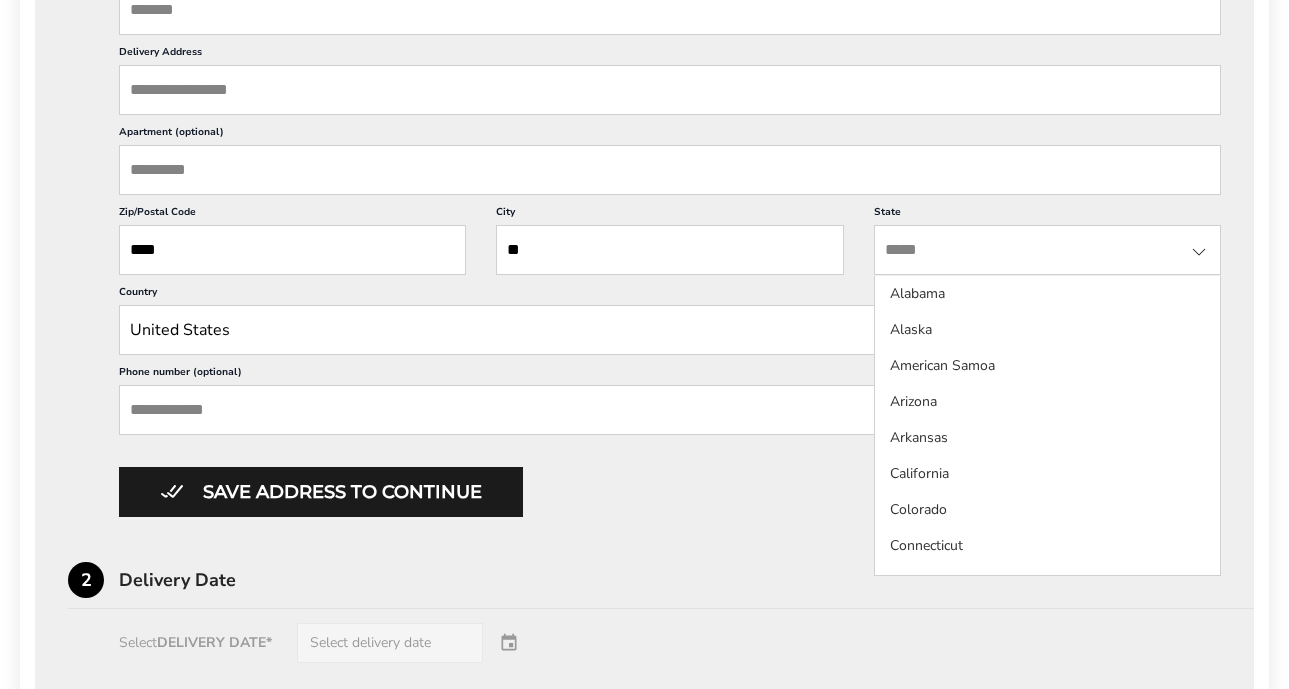 click at bounding box center [1047, 250] 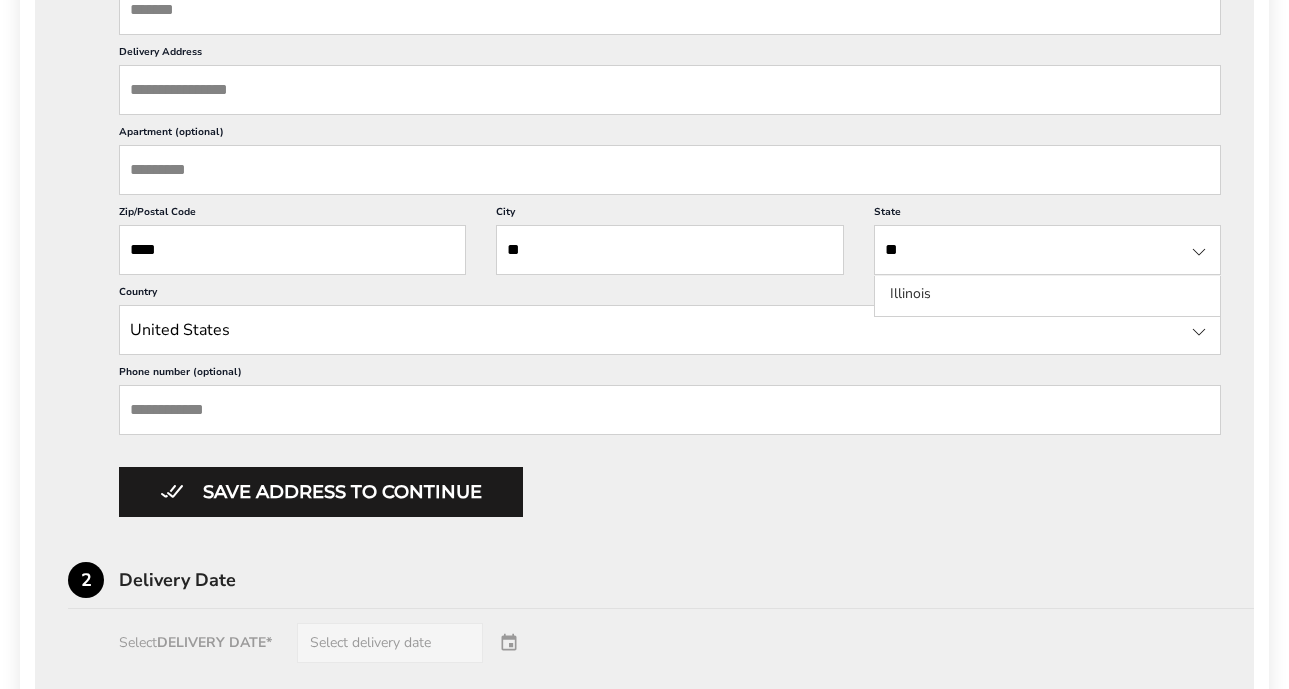type on "**" 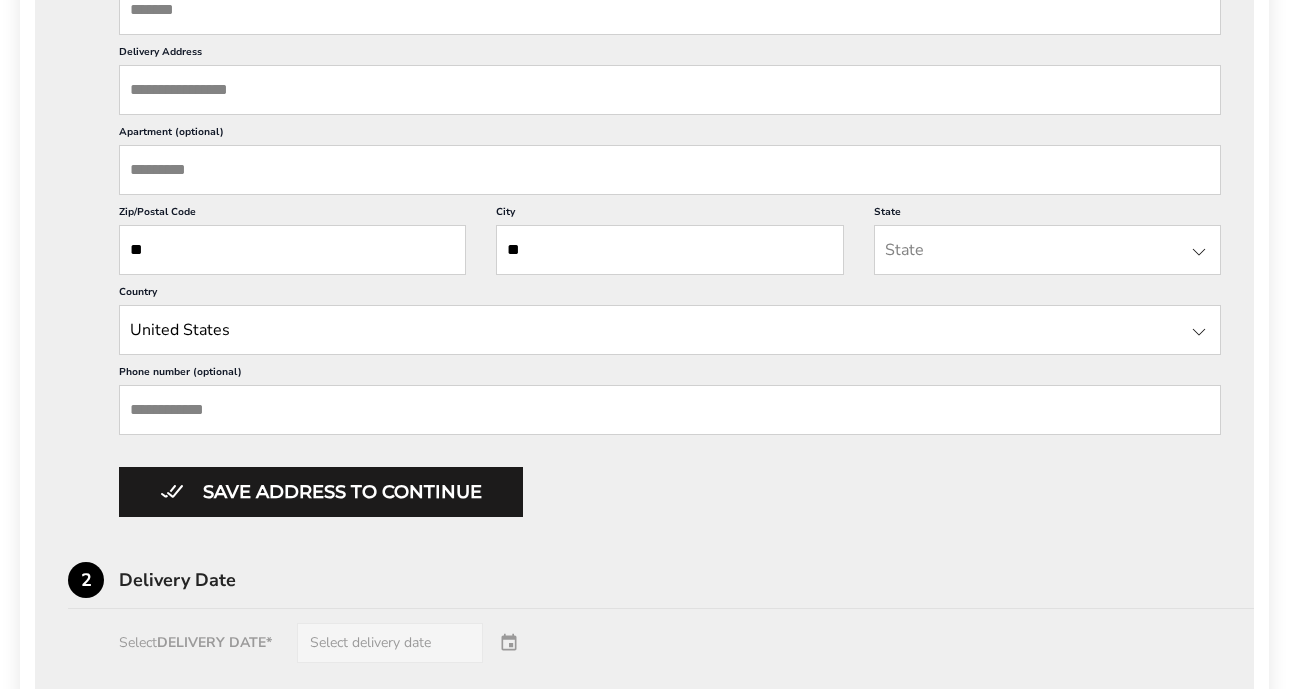 type on "*" 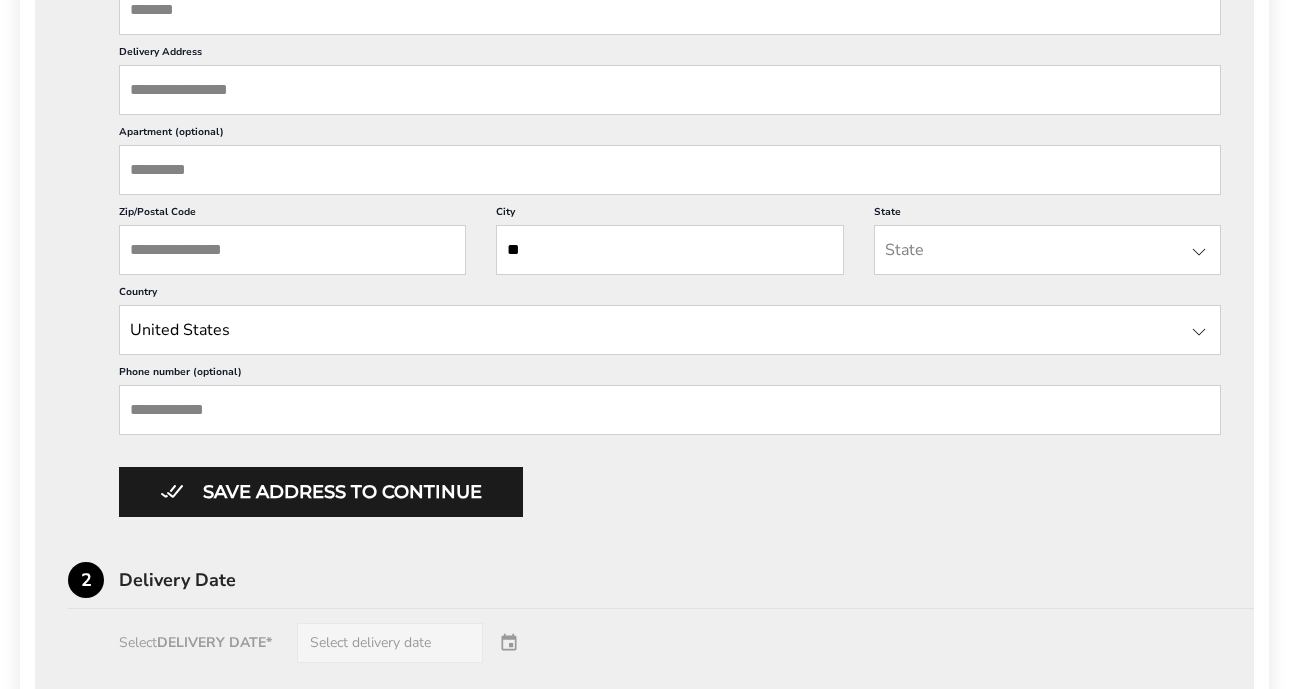 type 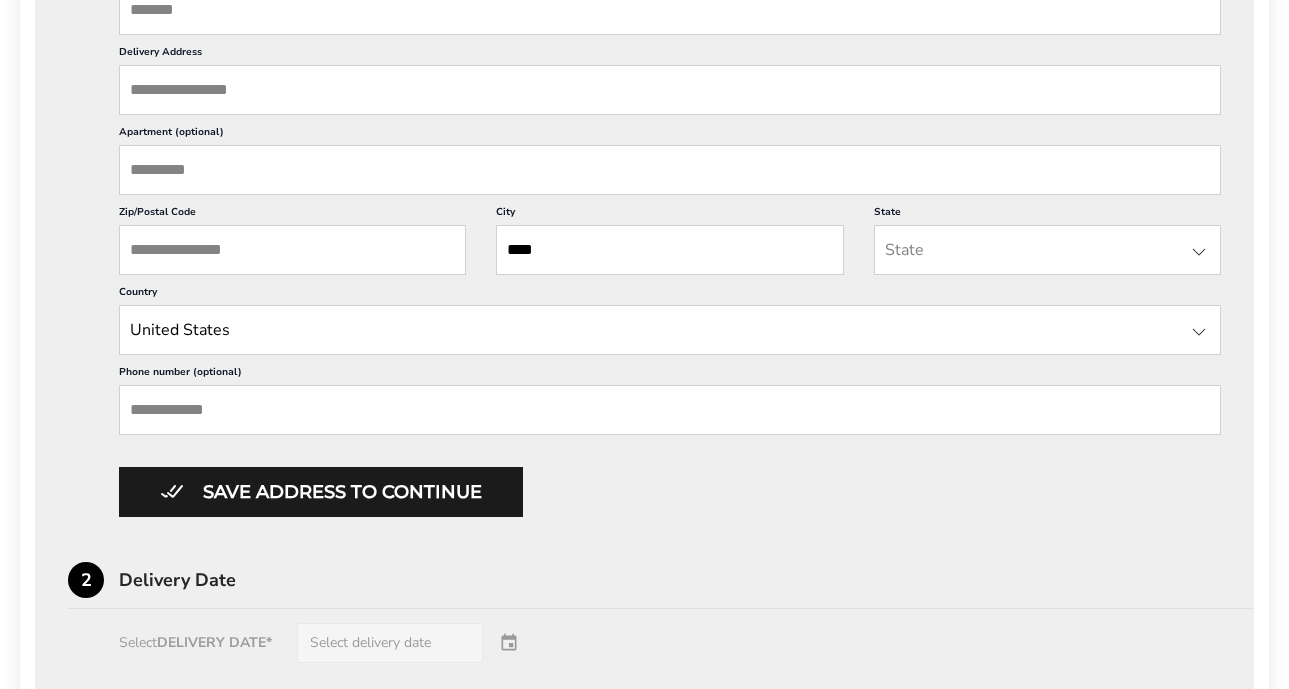 type on "****" 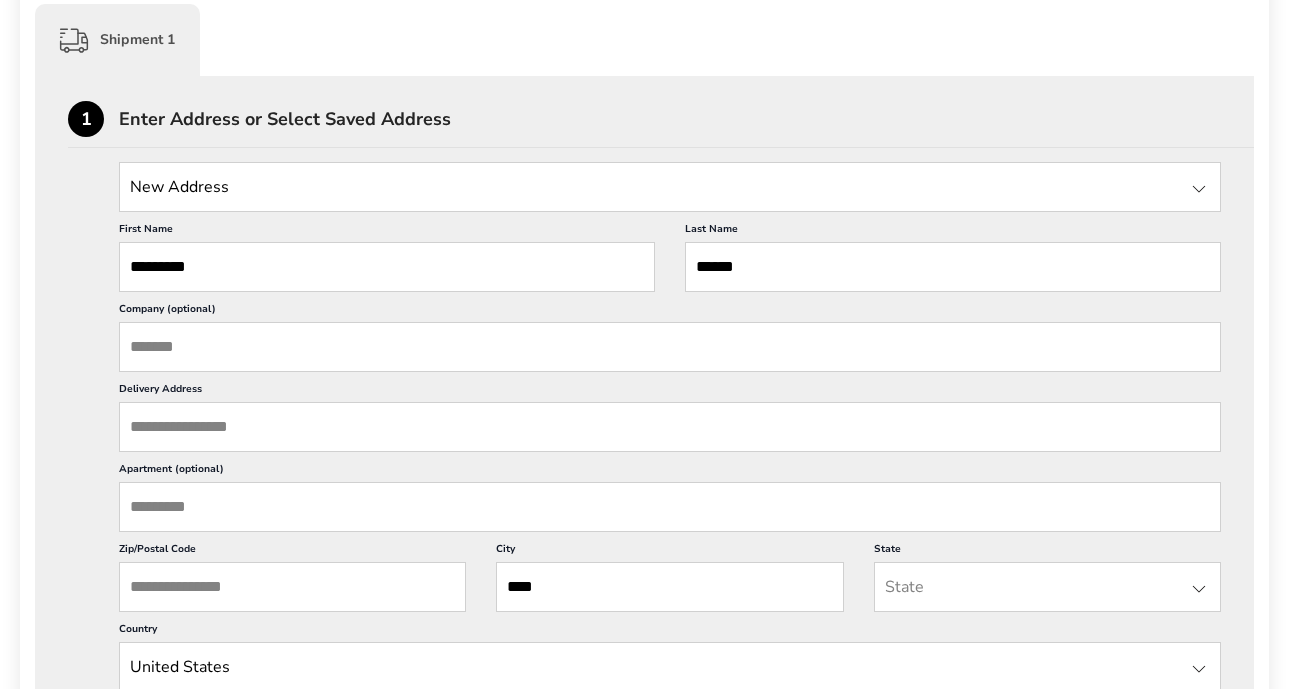 scroll, scrollTop: 497, scrollLeft: 0, axis: vertical 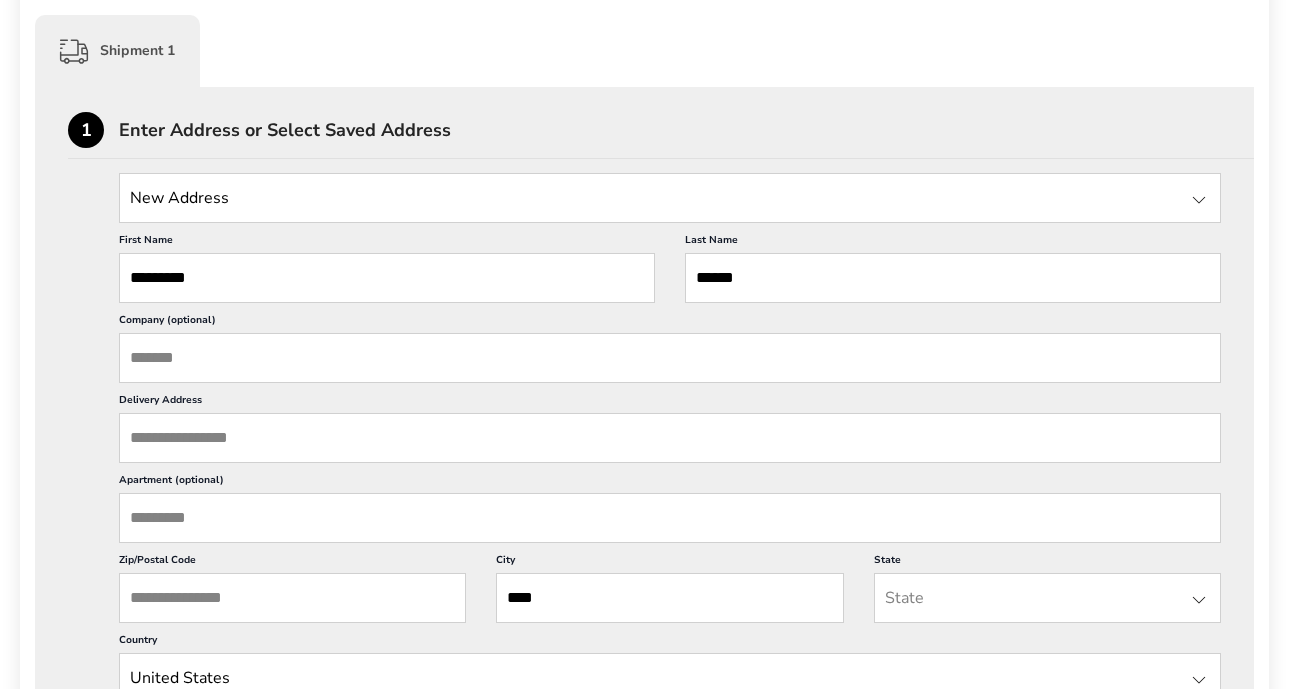 click on "Company (optional)" at bounding box center (670, 358) 